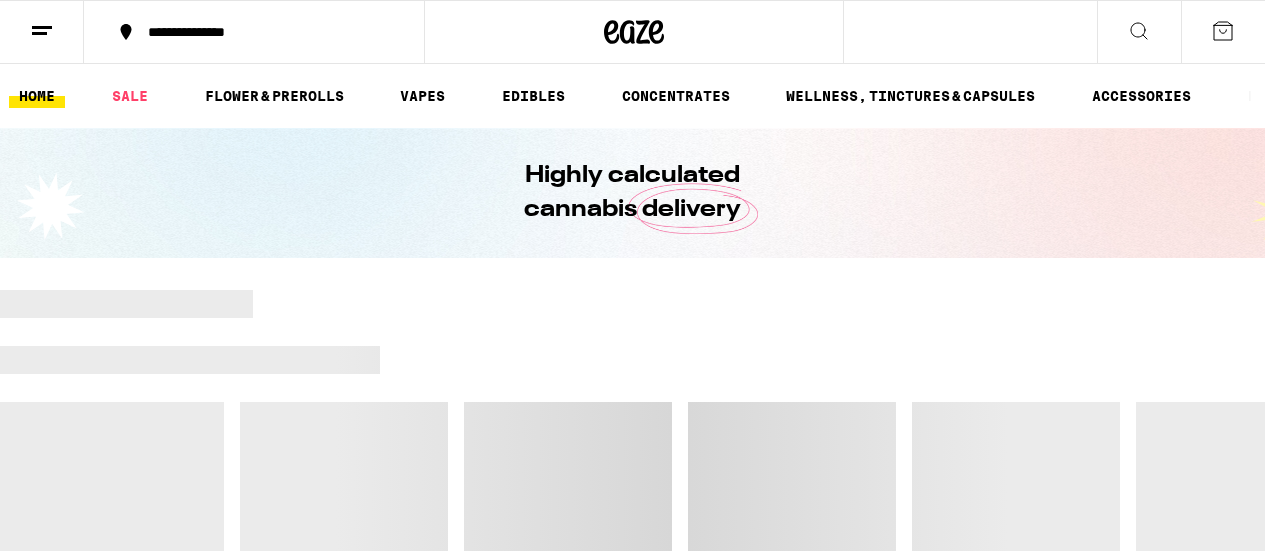 scroll, scrollTop: 0, scrollLeft: 0, axis: both 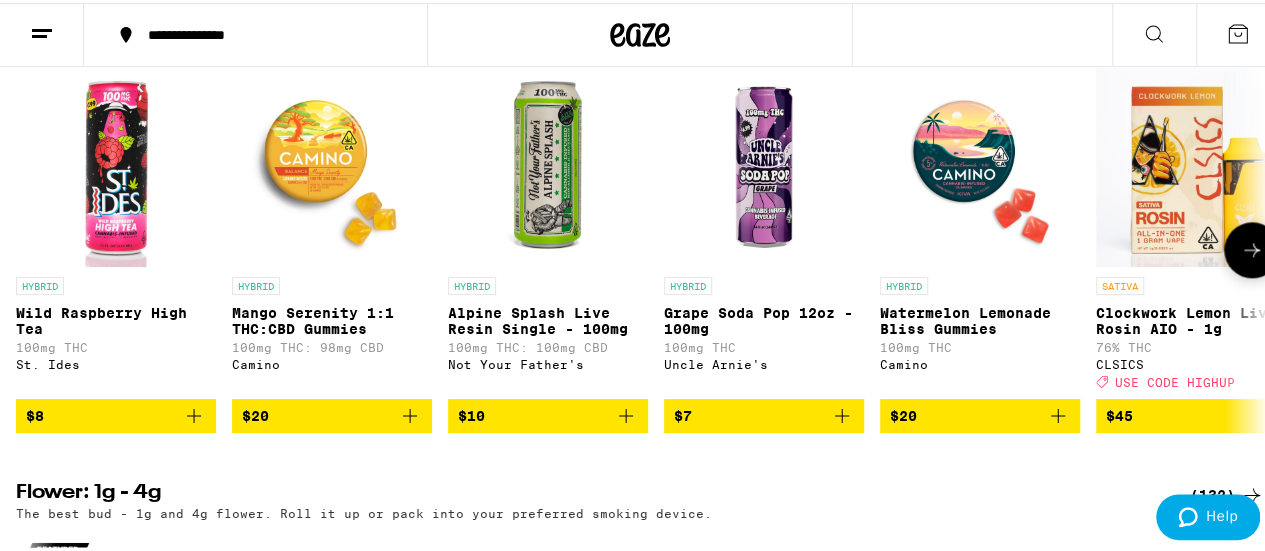 click 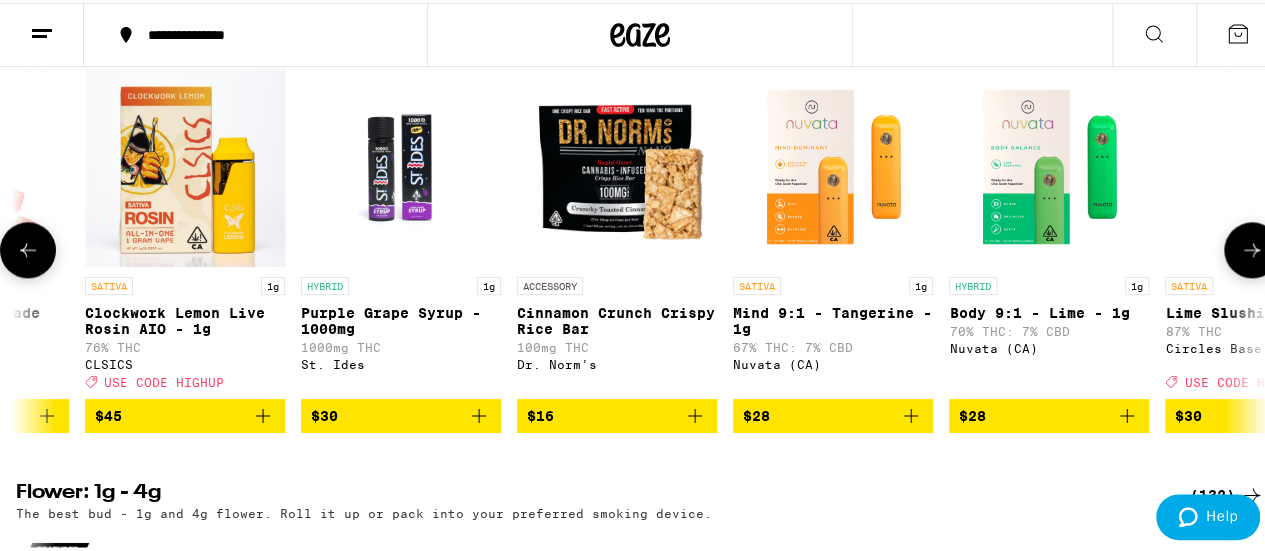 scroll, scrollTop: 0, scrollLeft: 1015, axis: horizontal 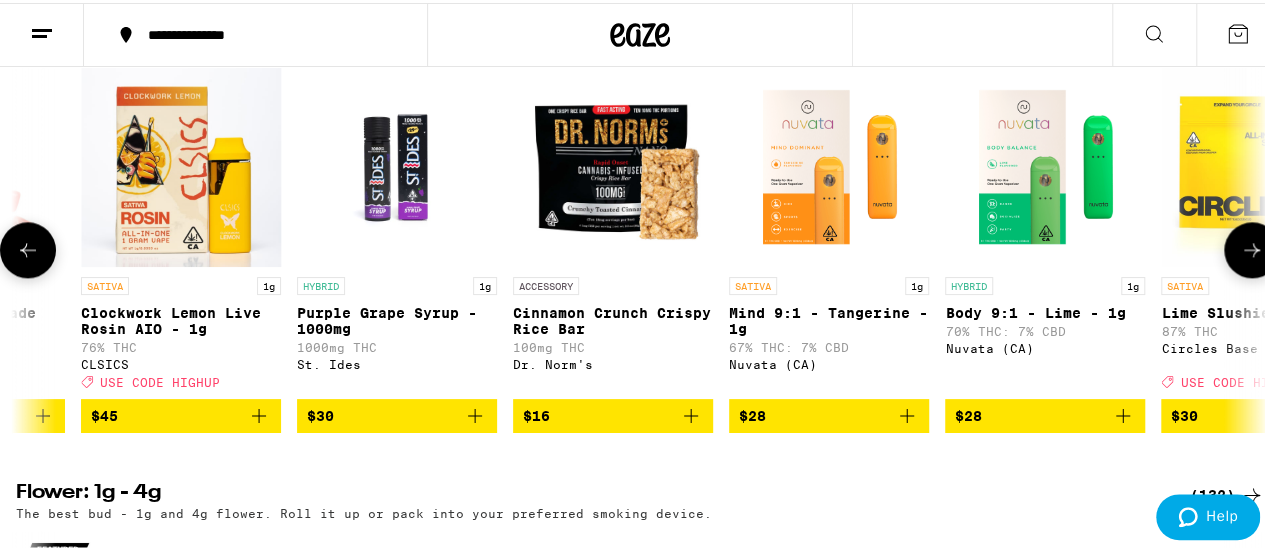 click 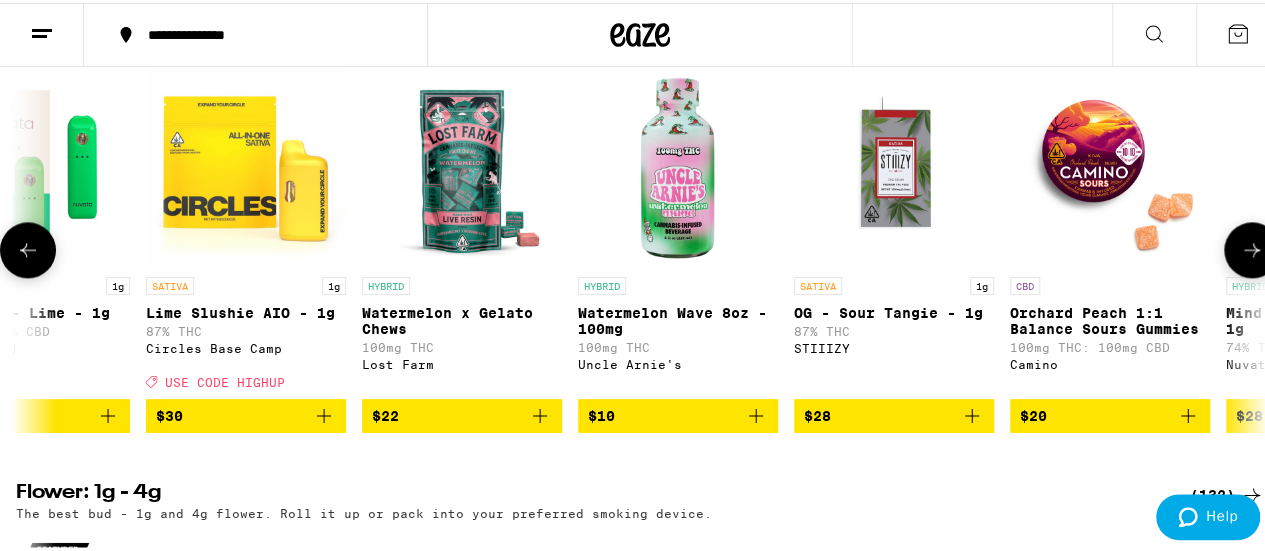 click 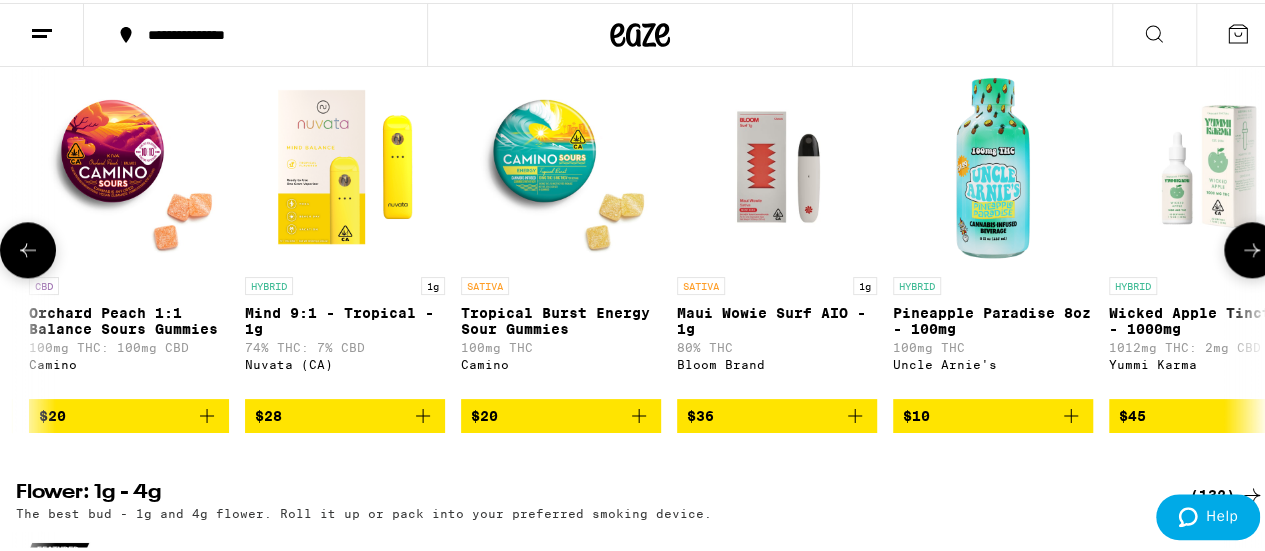 scroll, scrollTop: 0, scrollLeft: 3046, axis: horizontal 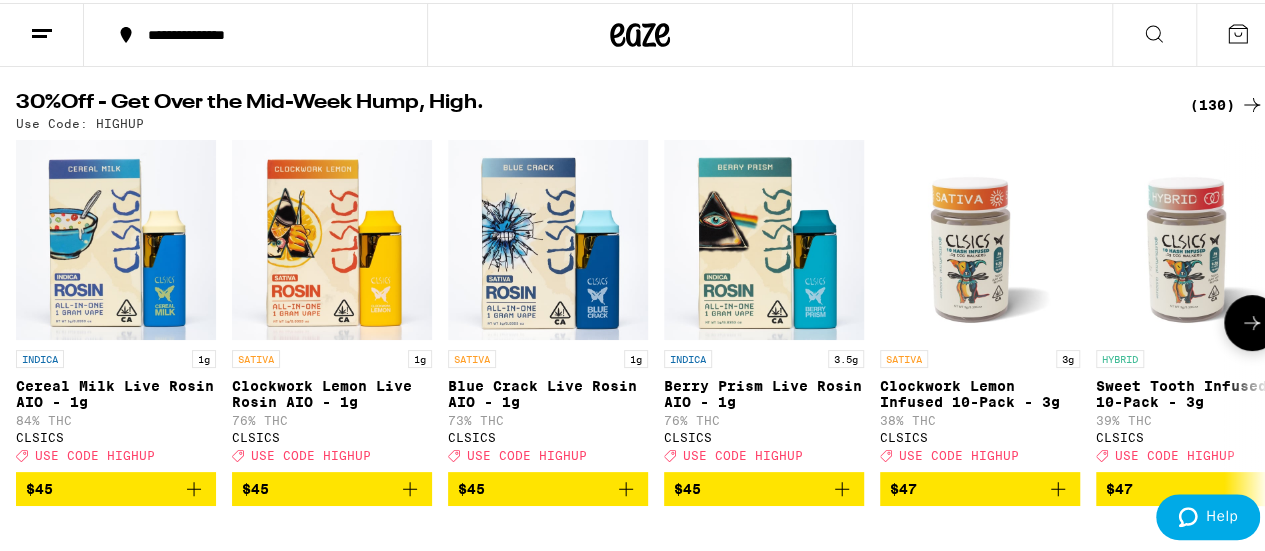 click 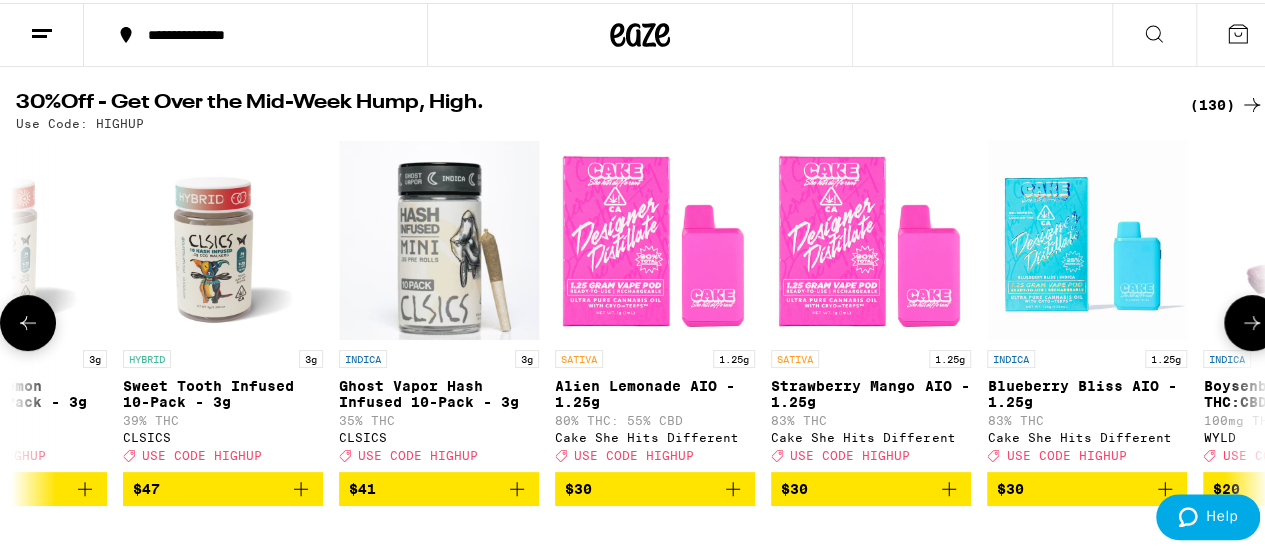 scroll, scrollTop: 0, scrollLeft: 1015, axis: horizontal 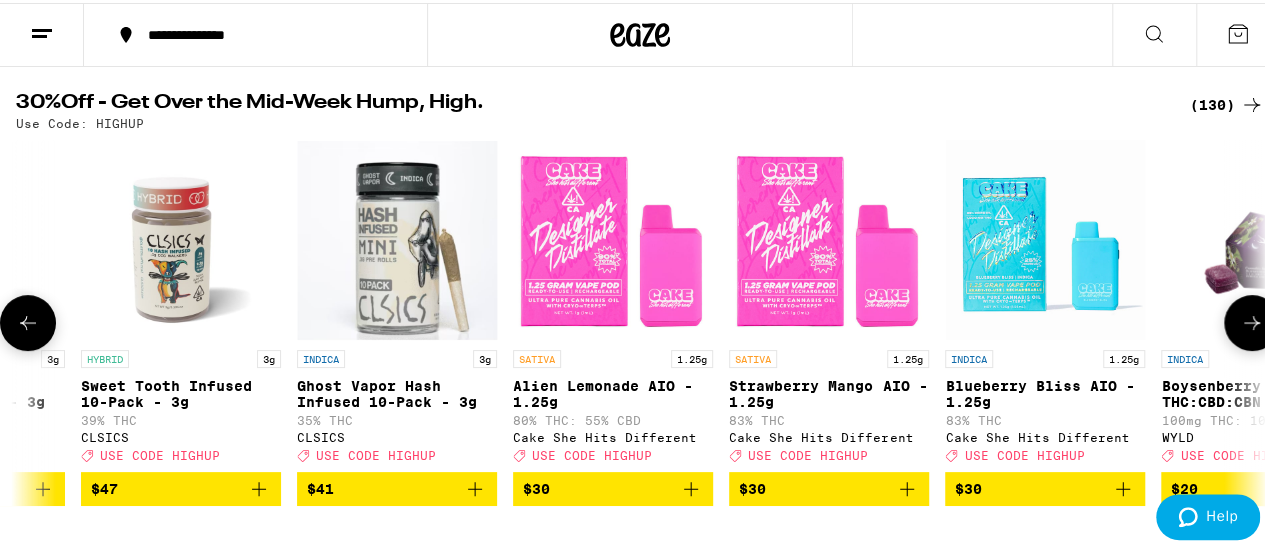 click 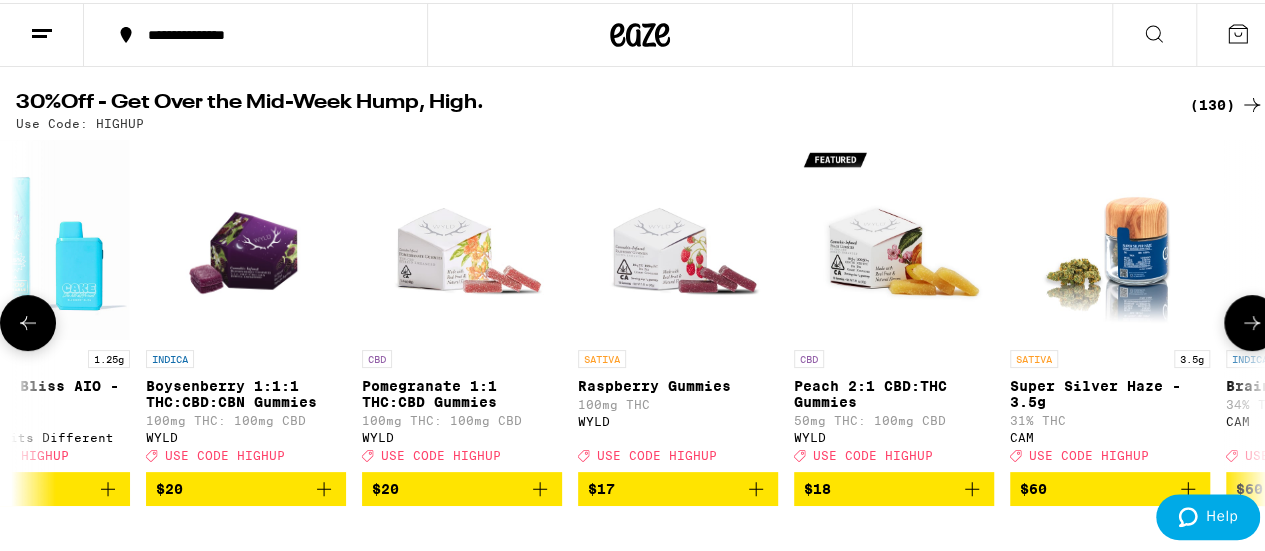 click 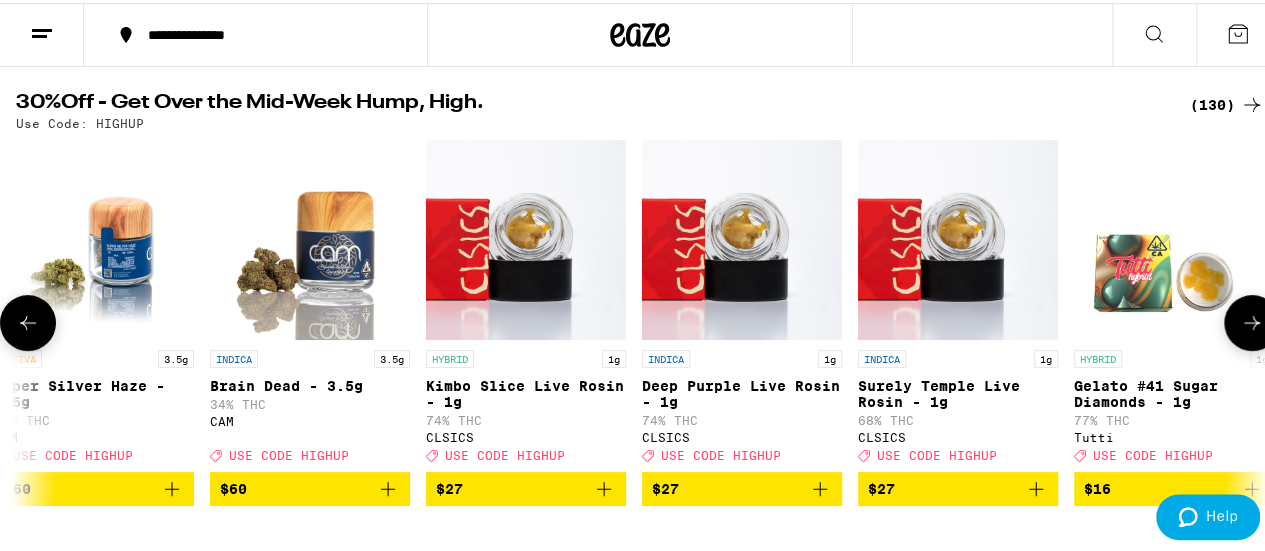 click 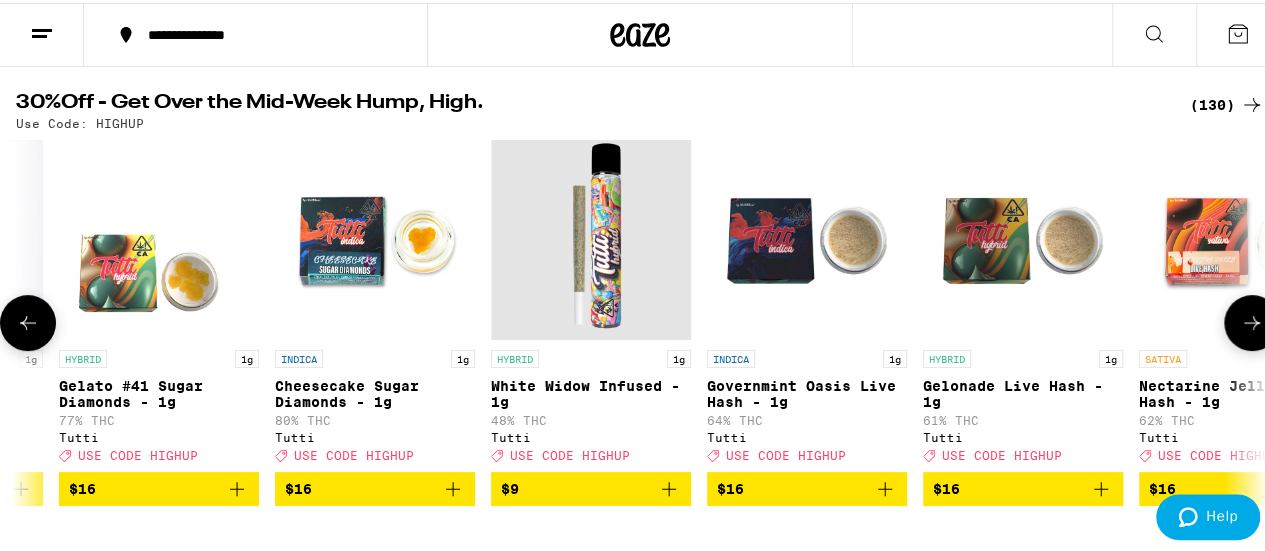 click 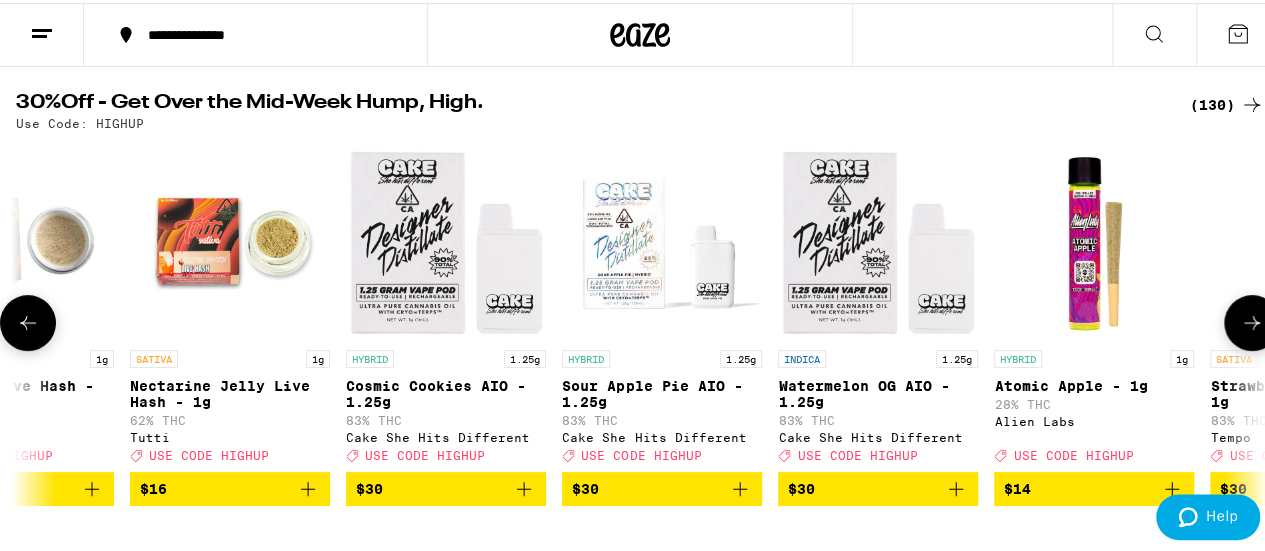 scroll, scrollTop: 0, scrollLeft: 5076, axis: horizontal 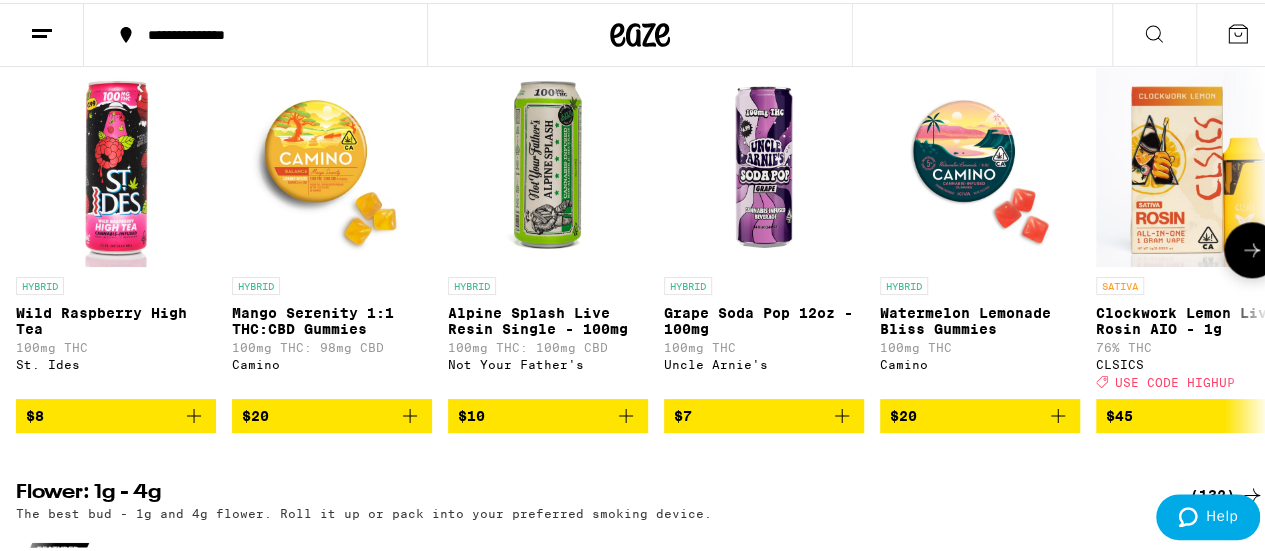 click on "$20" at bounding box center [332, 413] 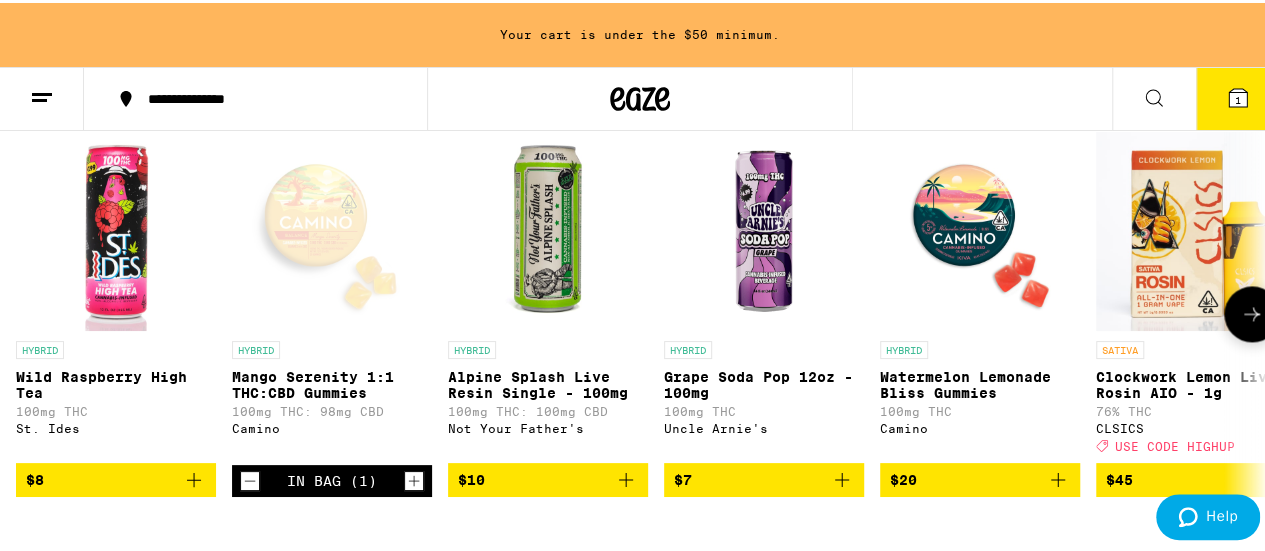 scroll, scrollTop: 1264, scrollLeft: 0, axis: vertical 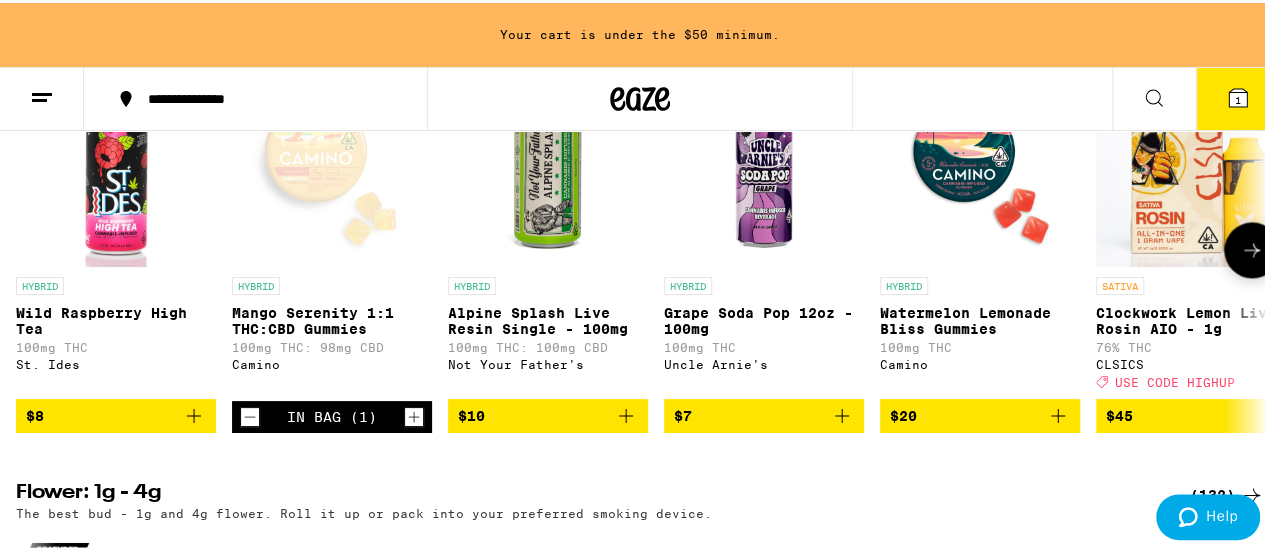 click on "$10" at bounding box center (548, 413) 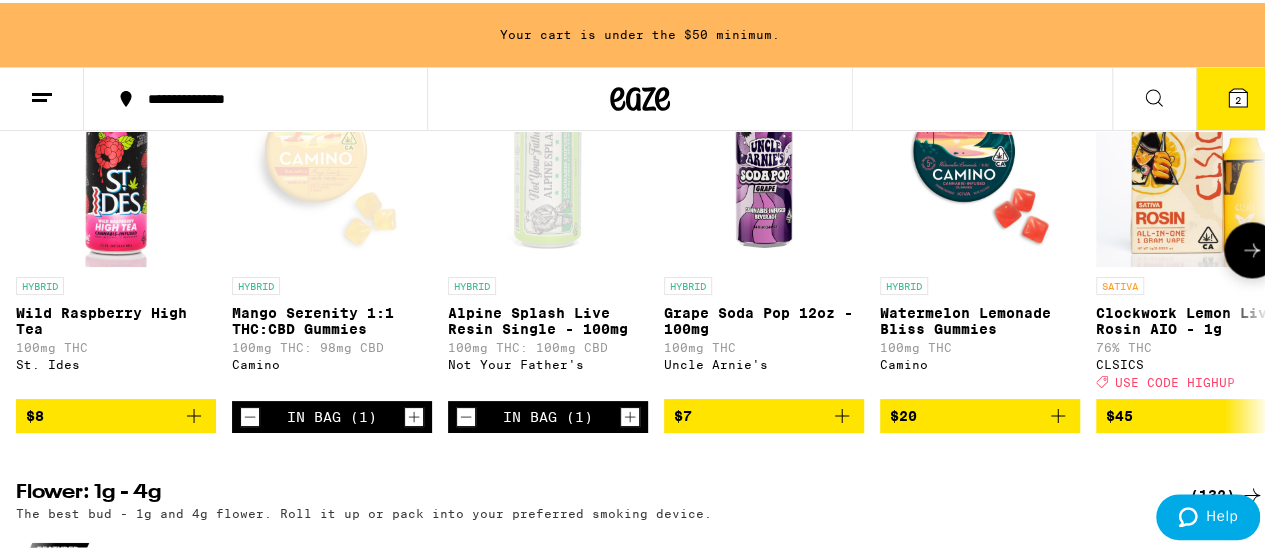 click 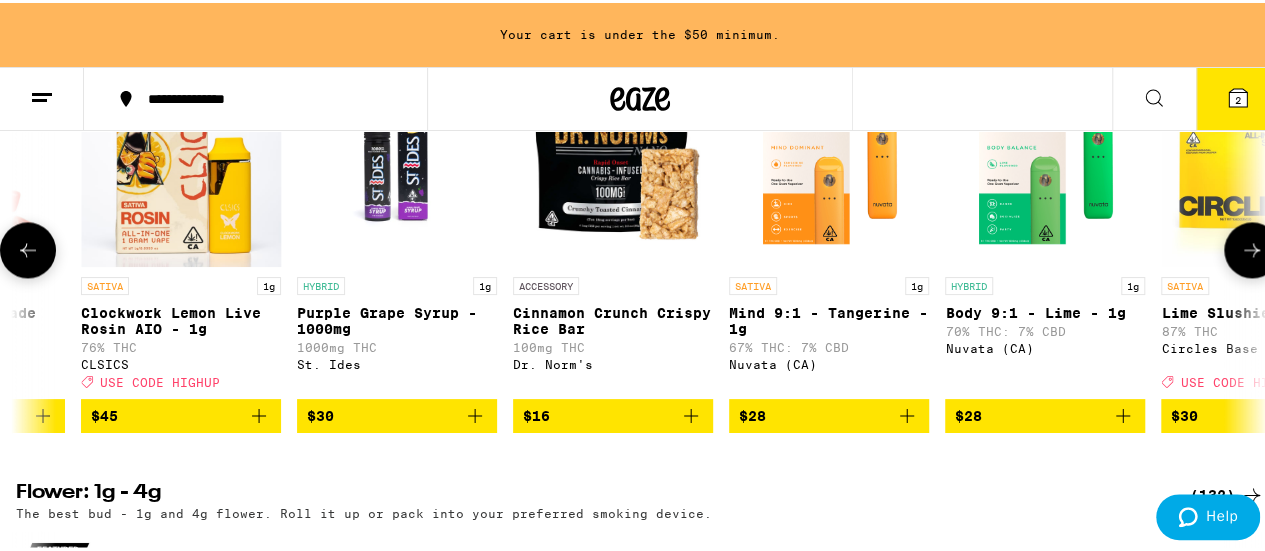 click 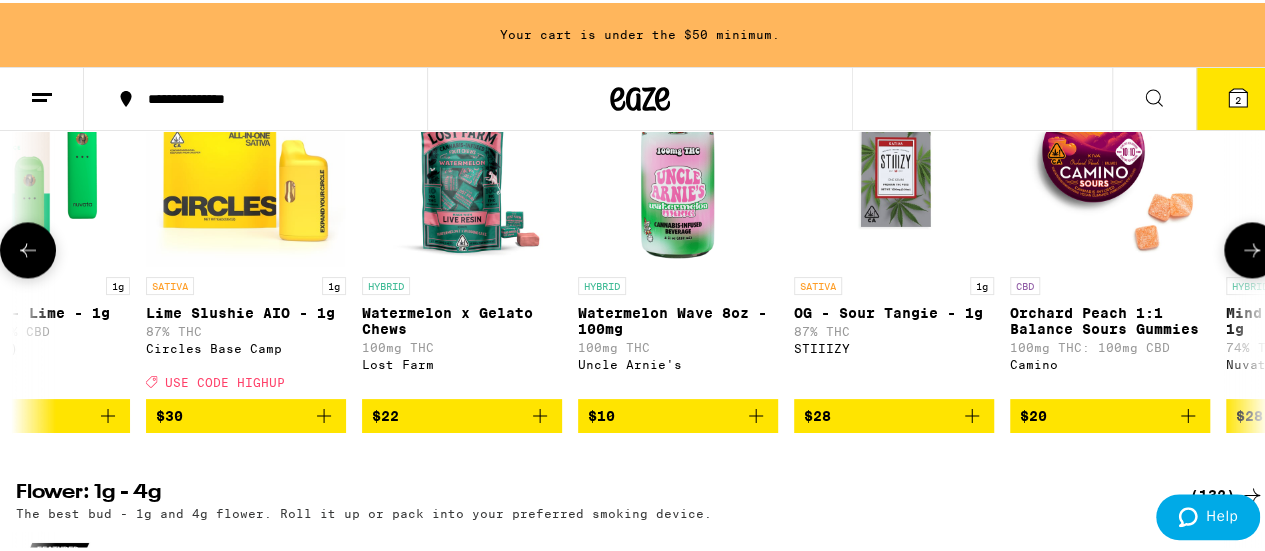 click 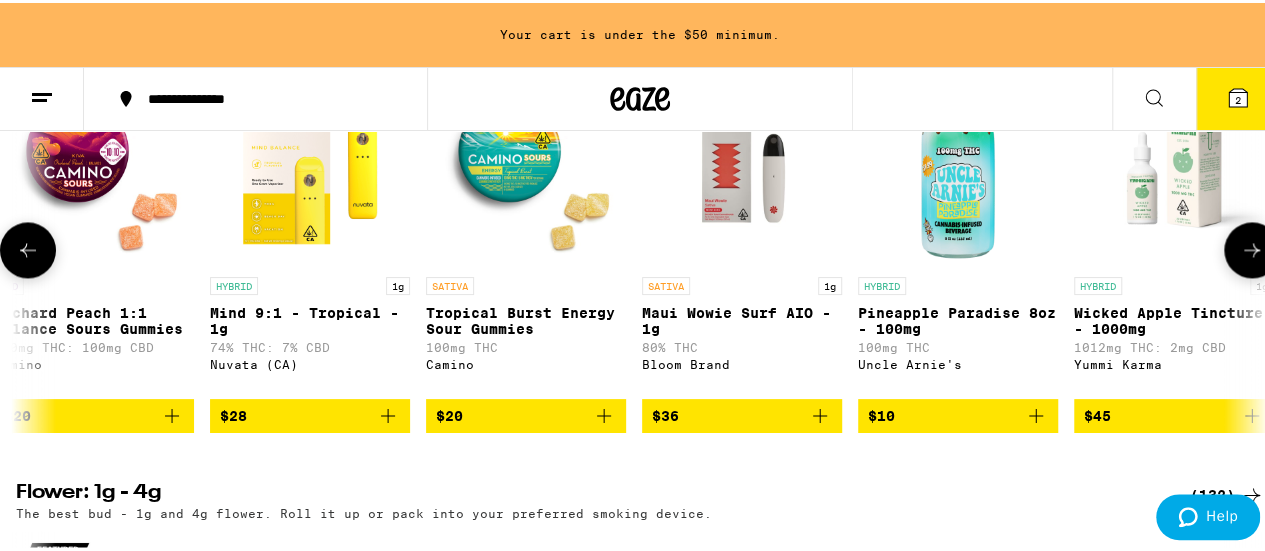 click 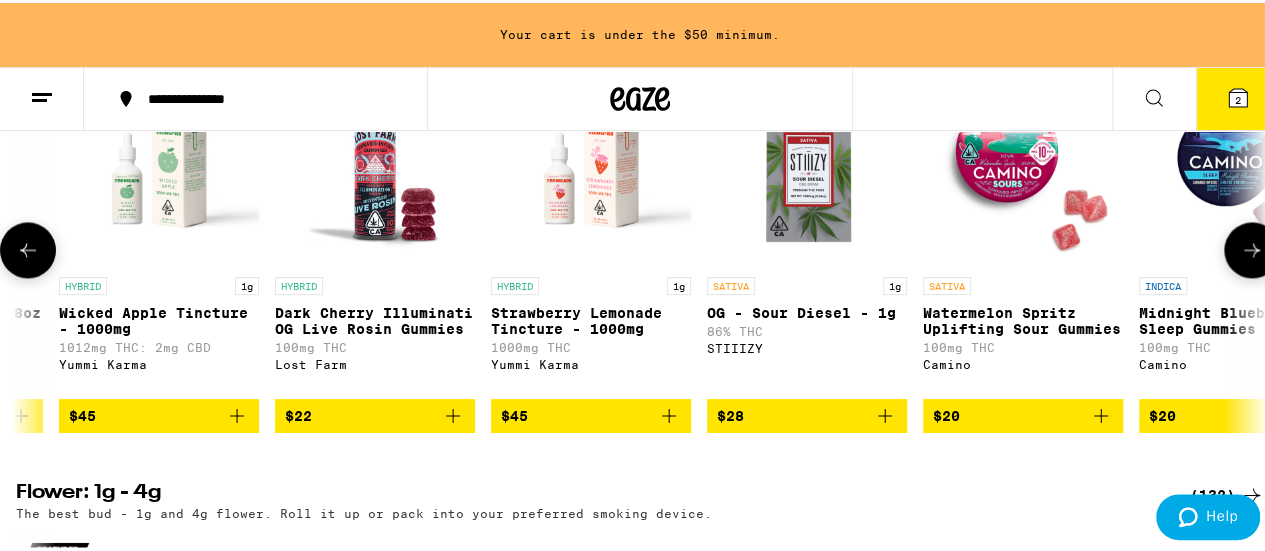 click 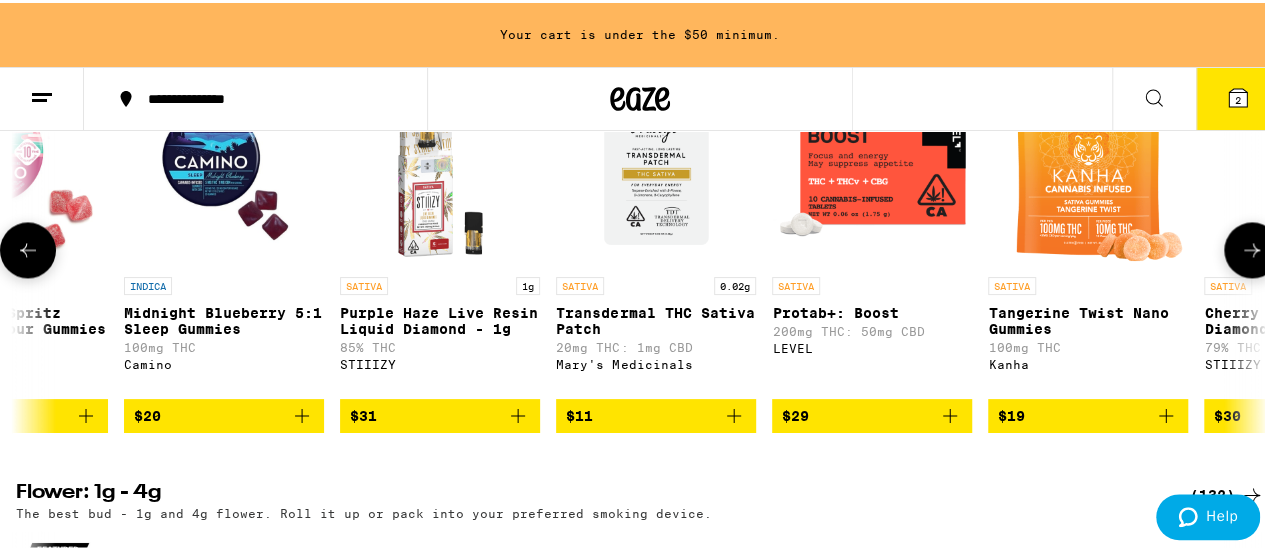 click 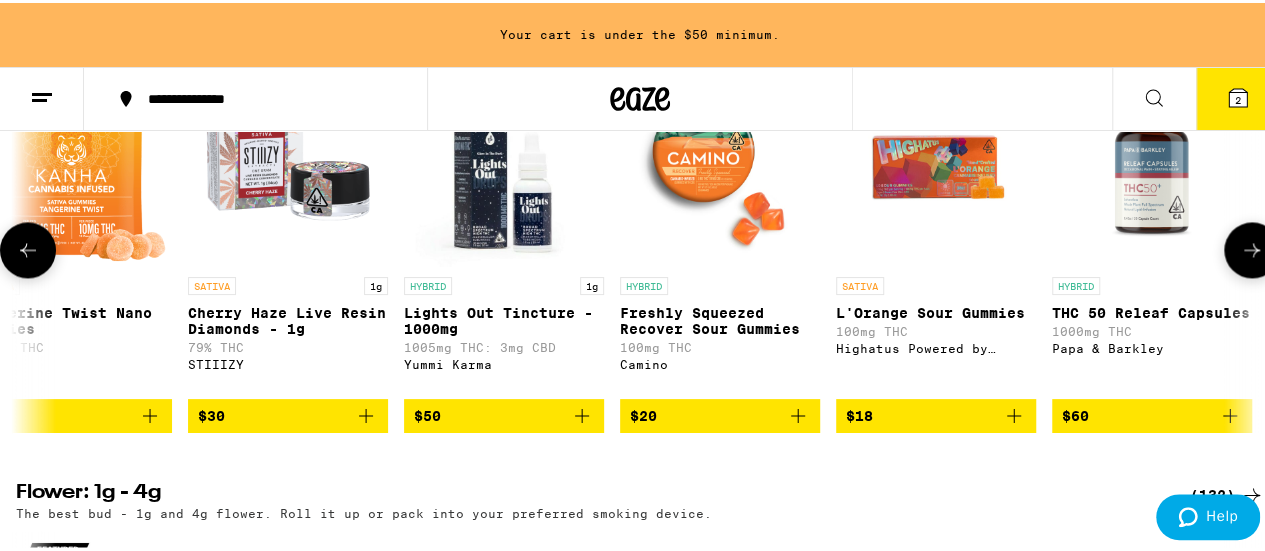 click 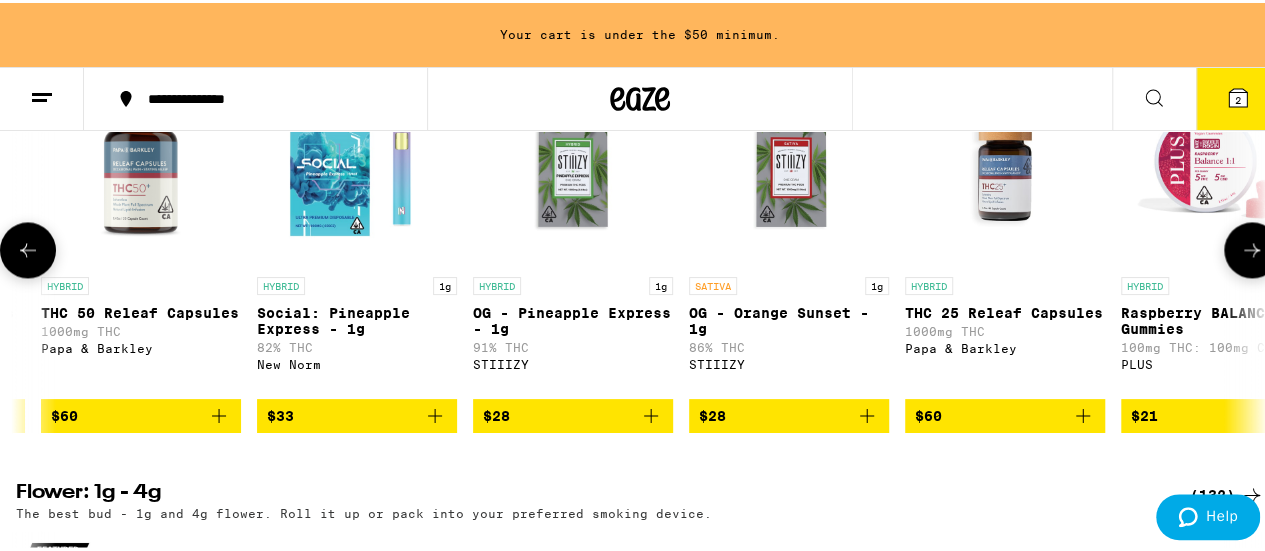 scroll, scrollTop: 0, scrollLeft: 7107, axis: horizontal 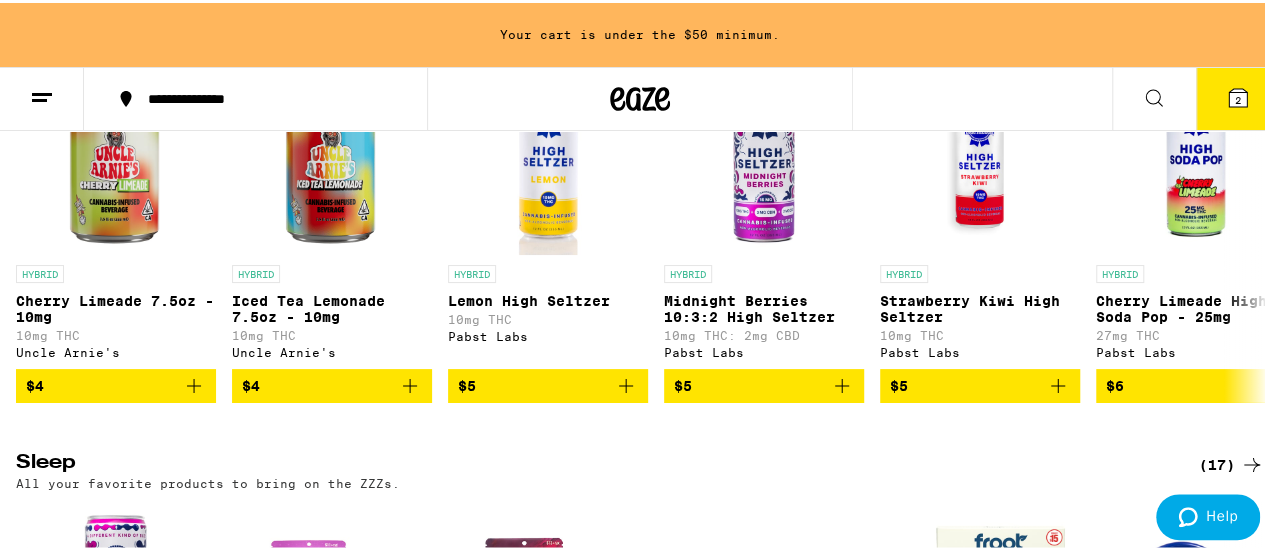 click 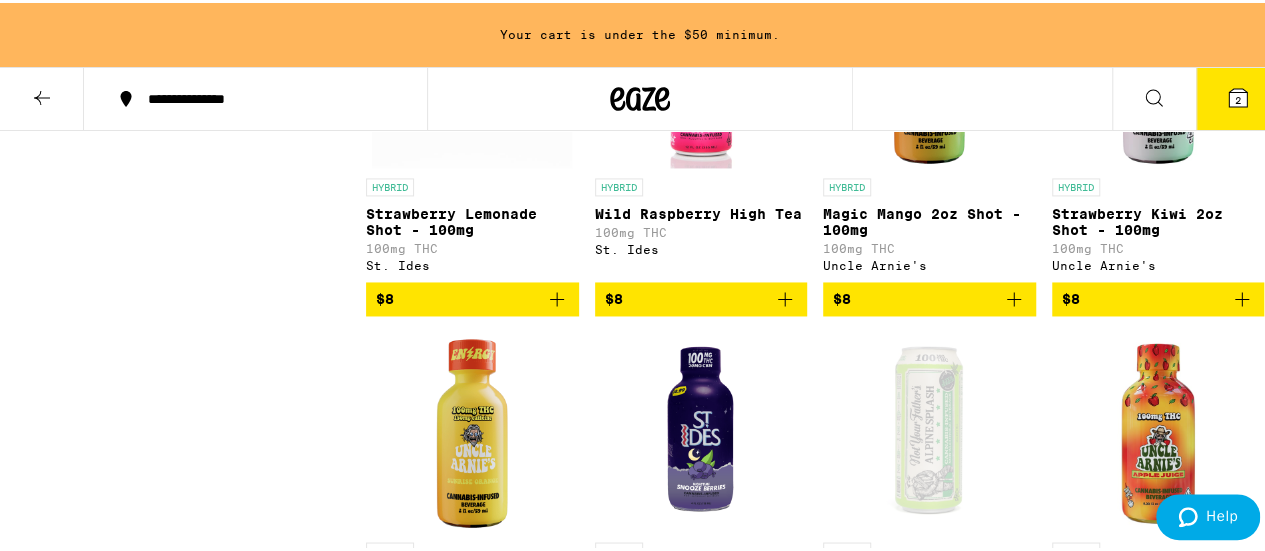 scroll, scrollTop: 1600, scrollLeft: 0, axis: vertical 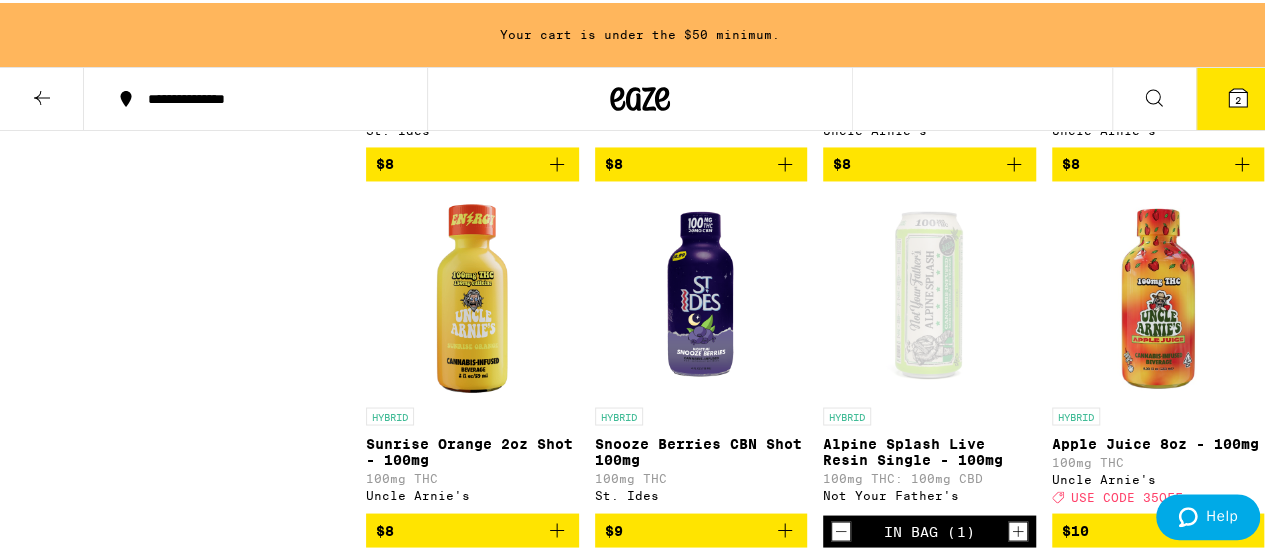 click on "$8" at bounding box center (701, 161) 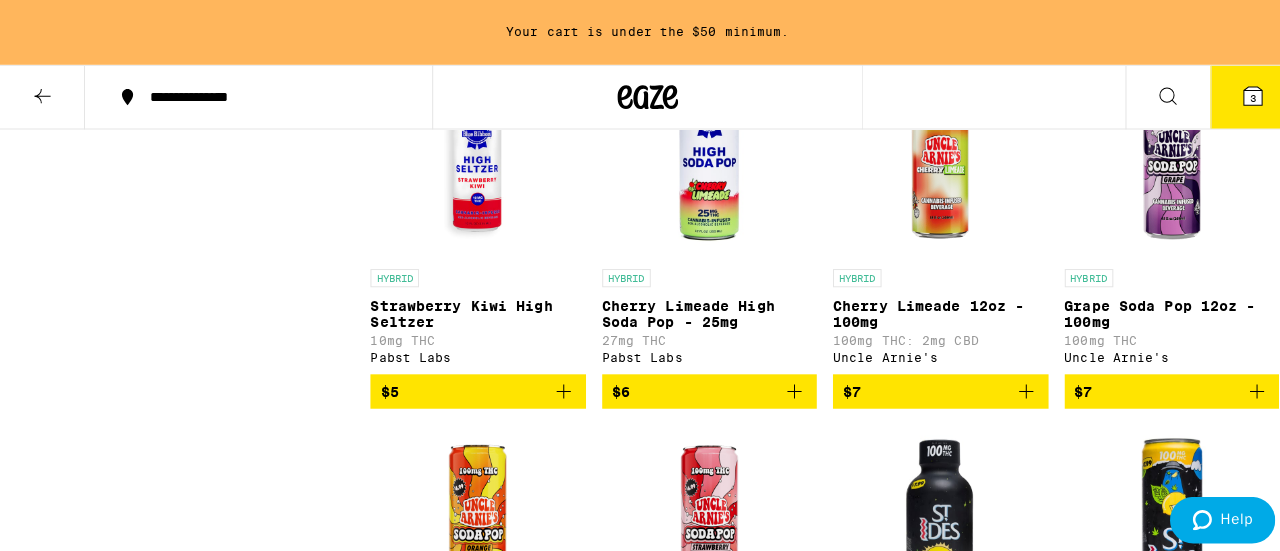 scroll, scrollTop: 600, scrollLeft: 0, axis: vertical 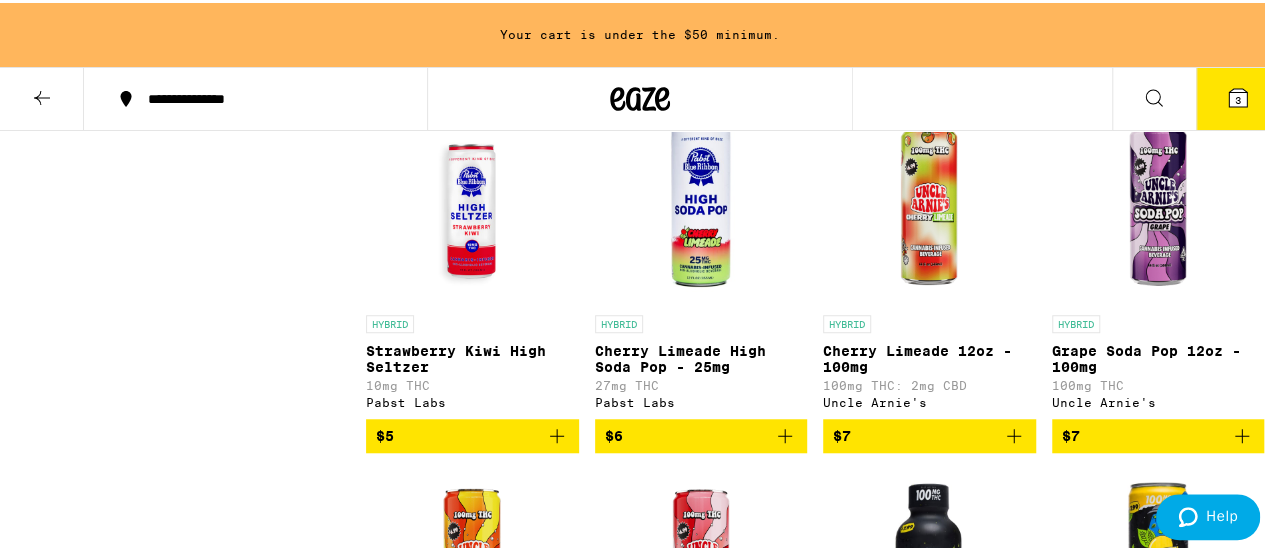 click on "$7" at bounding box center [1158, 433] 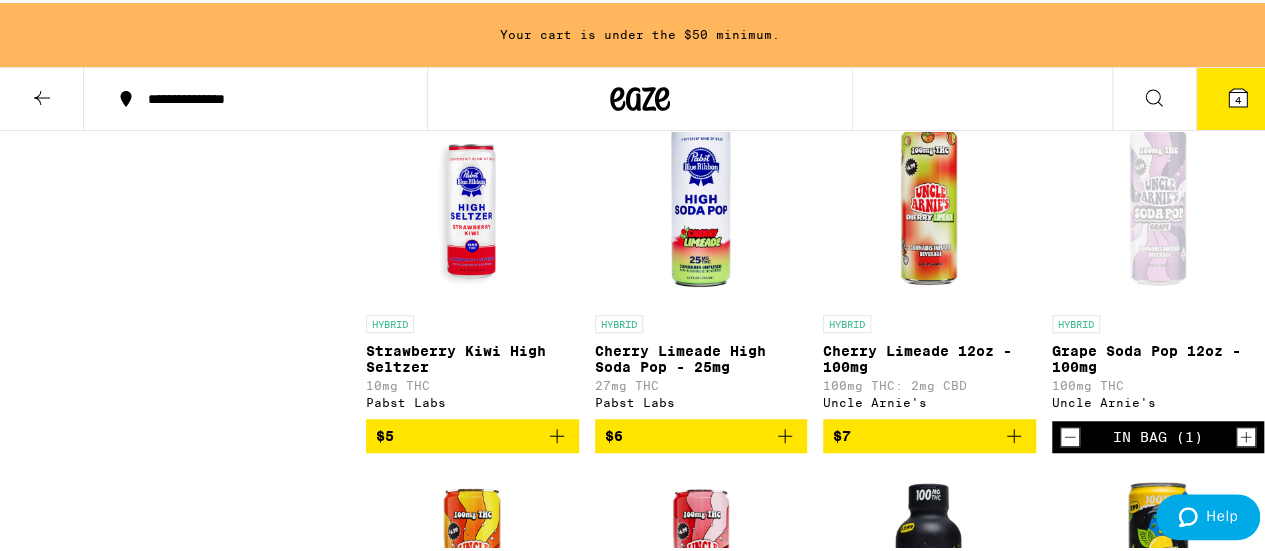 click on "4" at bounding box center (1238, 97) 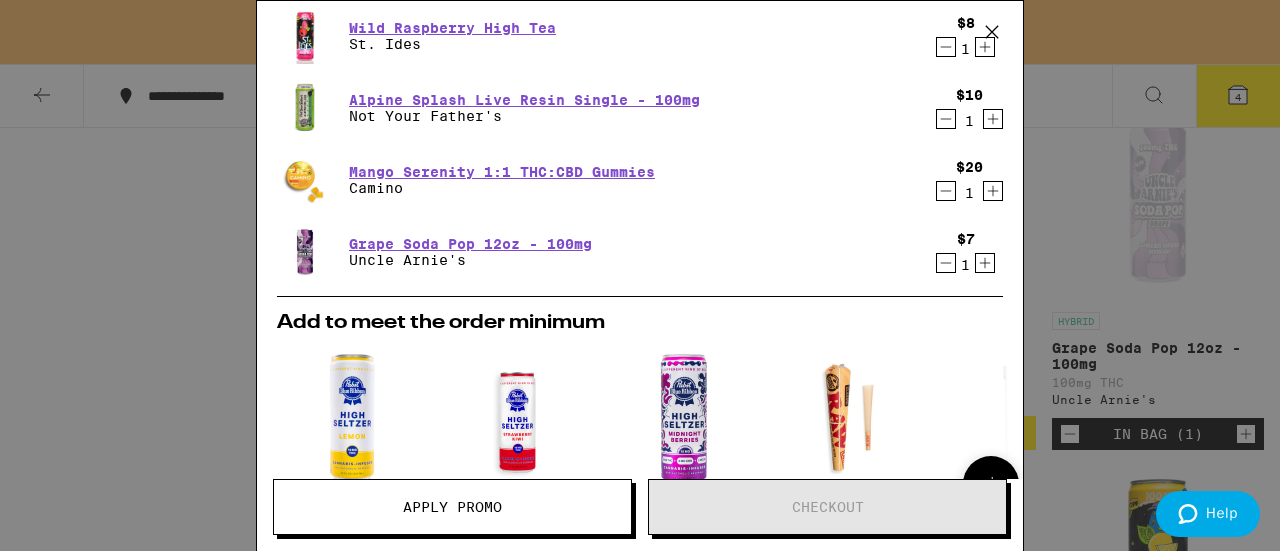 scroll, scrollTop: 0, scrollLeft: 0, axis: both 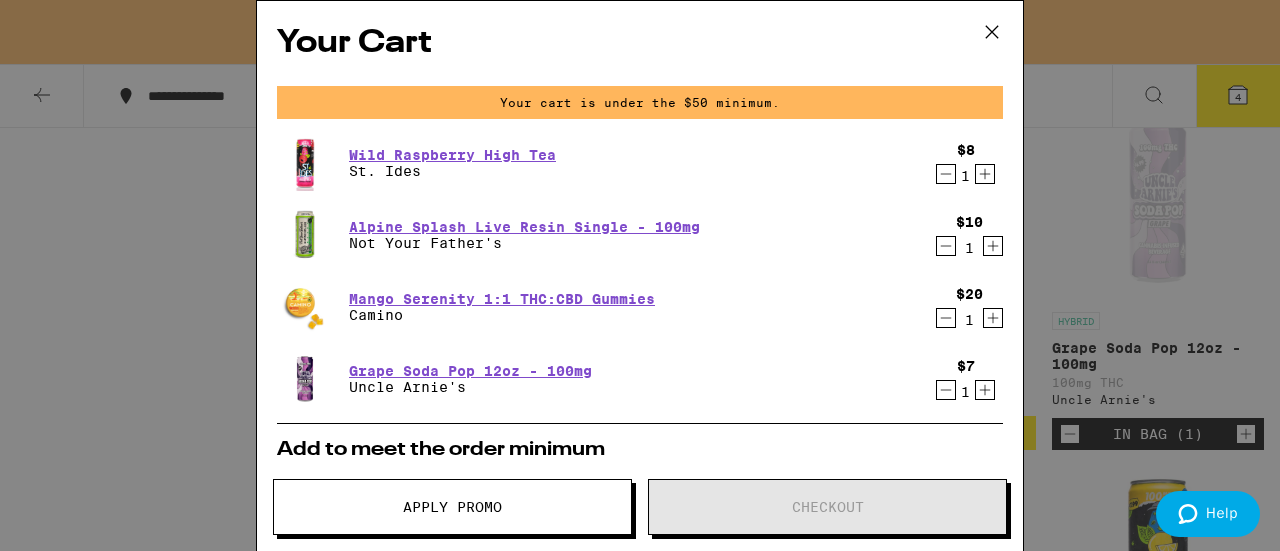 click 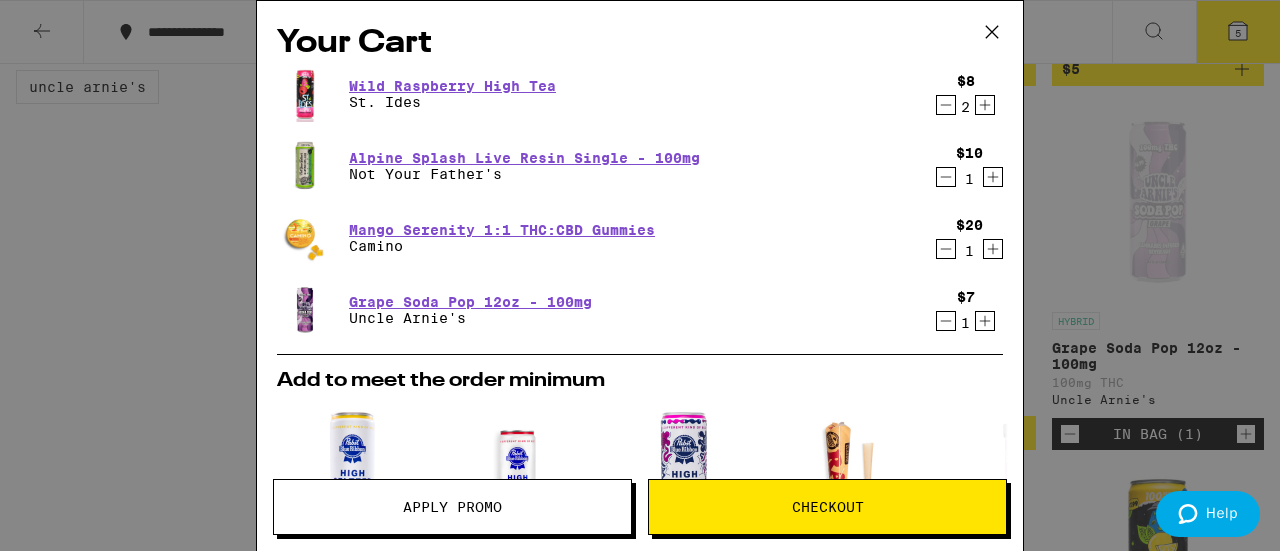 click 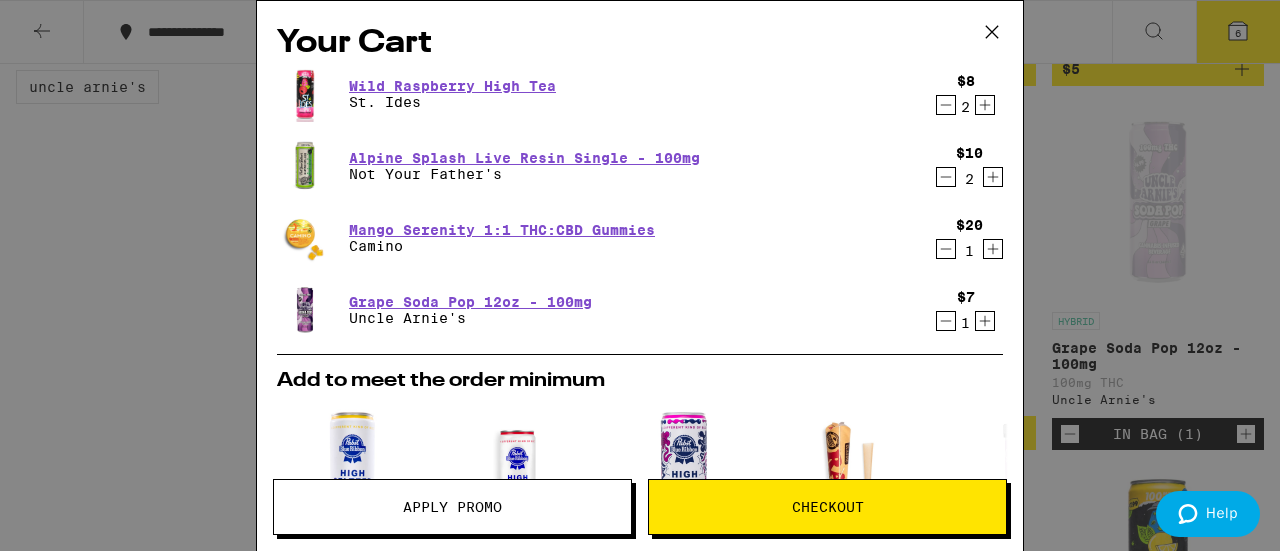 click 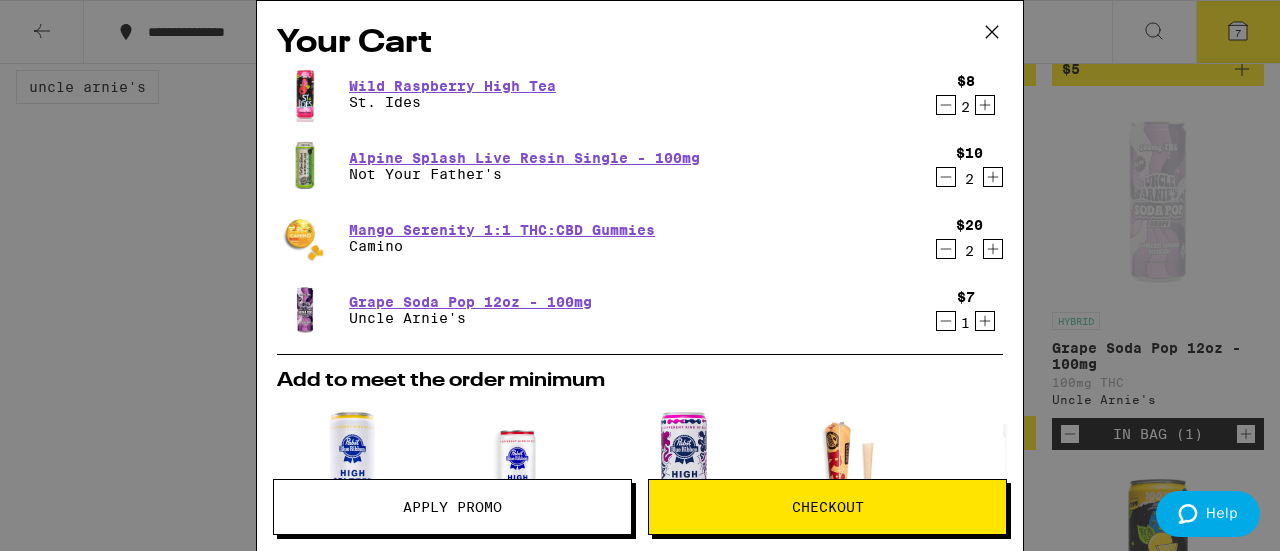 click 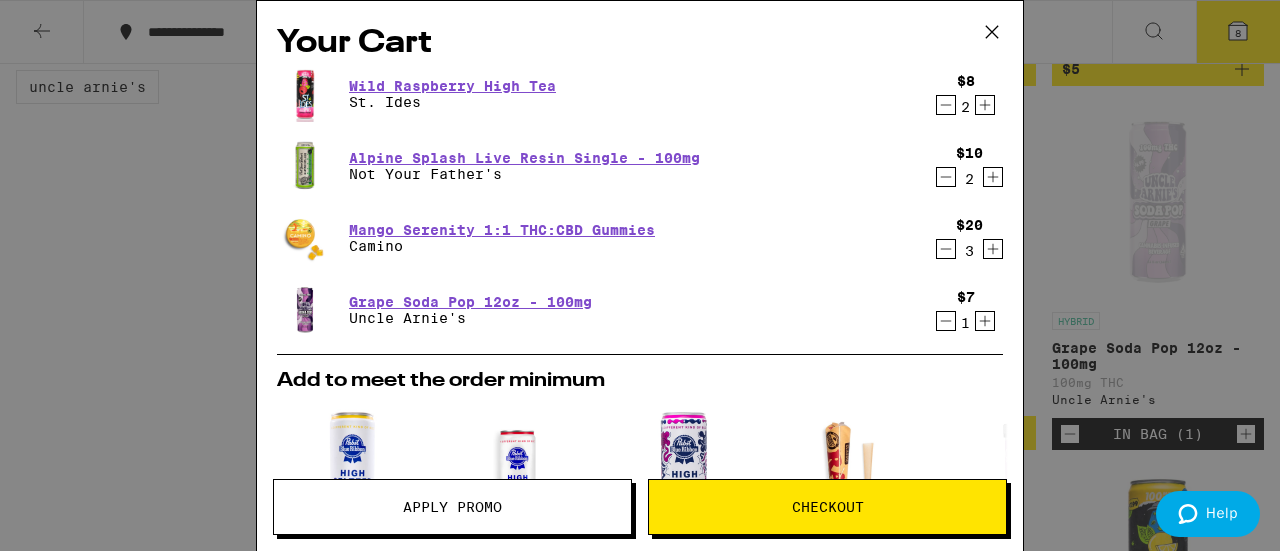 click 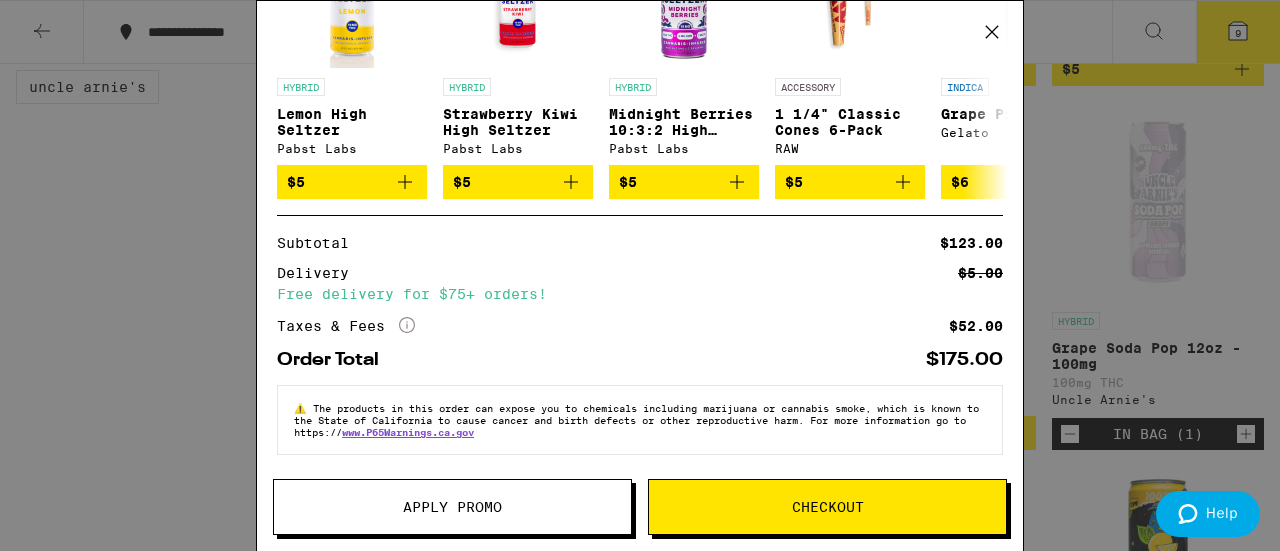 scroll, scrollTop: 0, scrollLeft: 0, axis: both 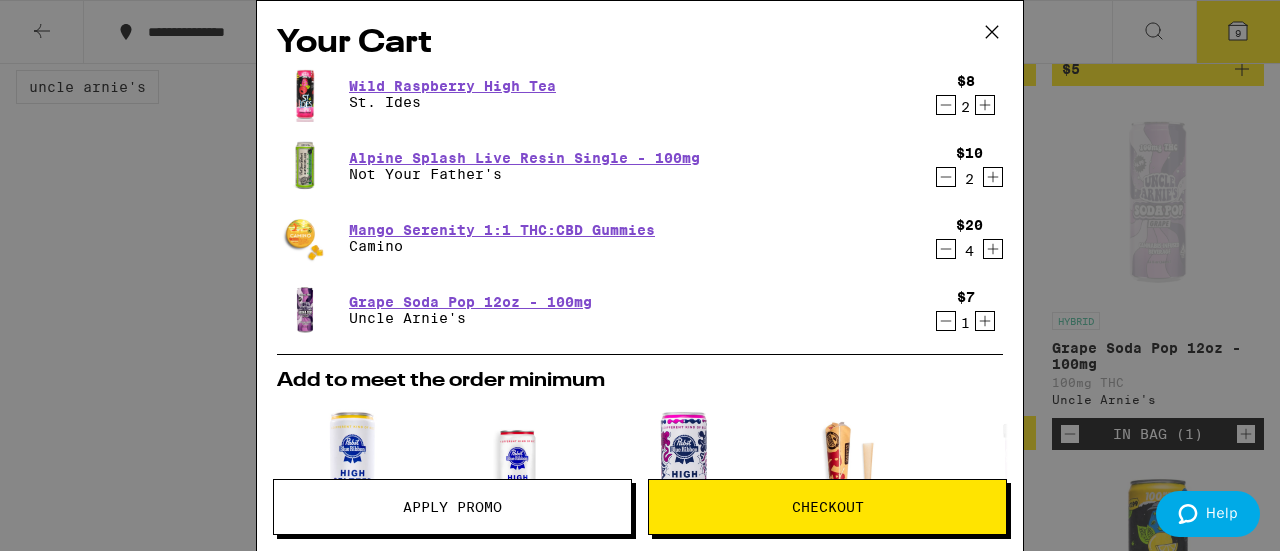 click 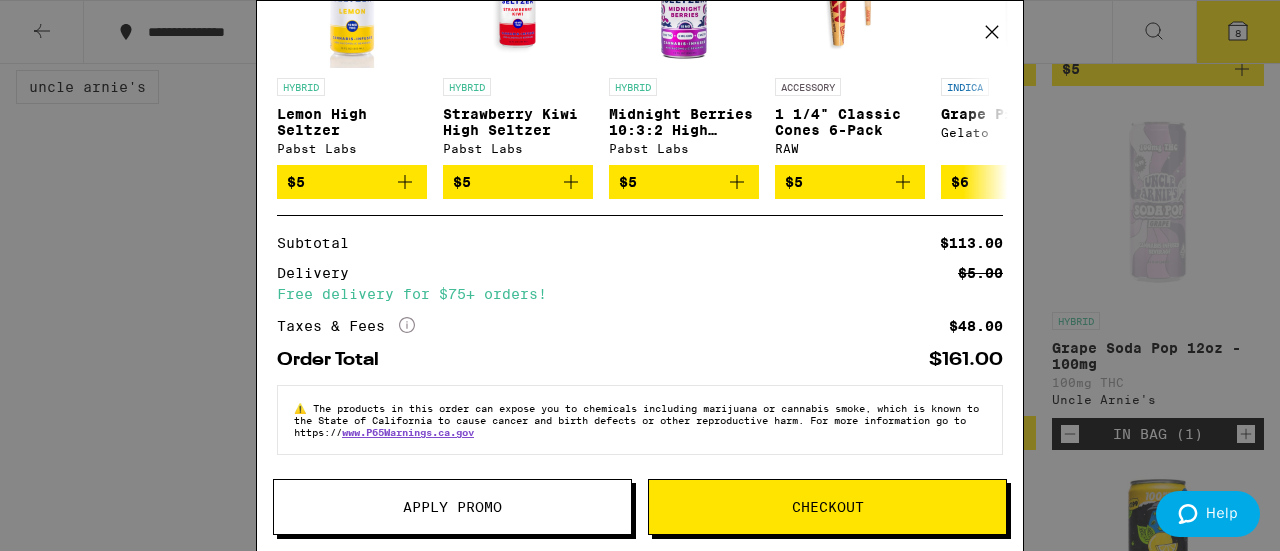 scroll, scrollTop: 0, scrollLeft: 0, axis: both 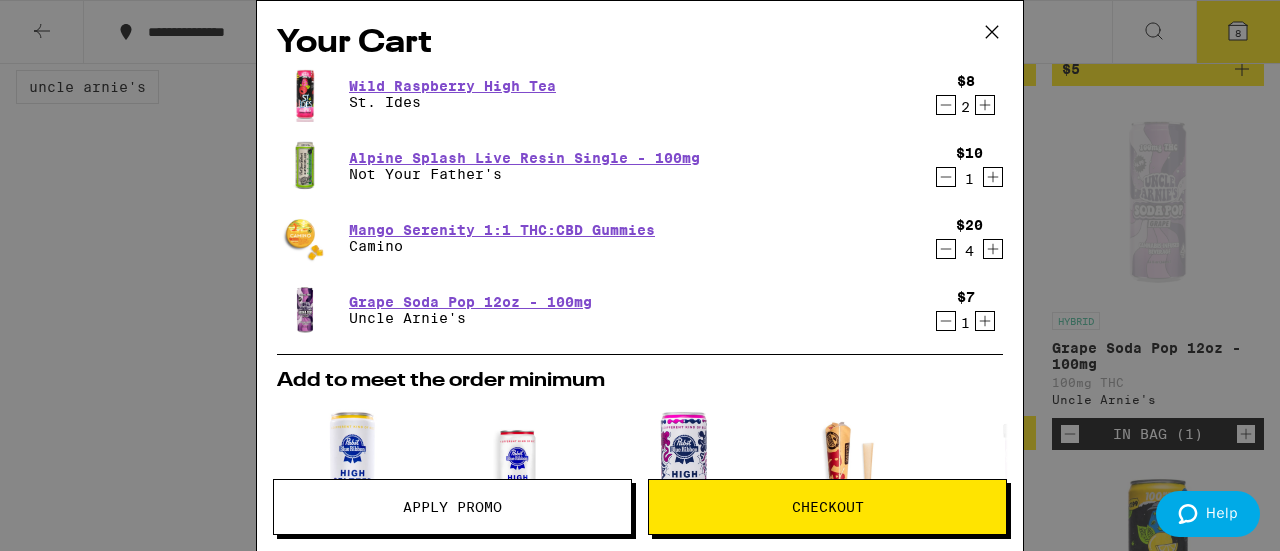 click 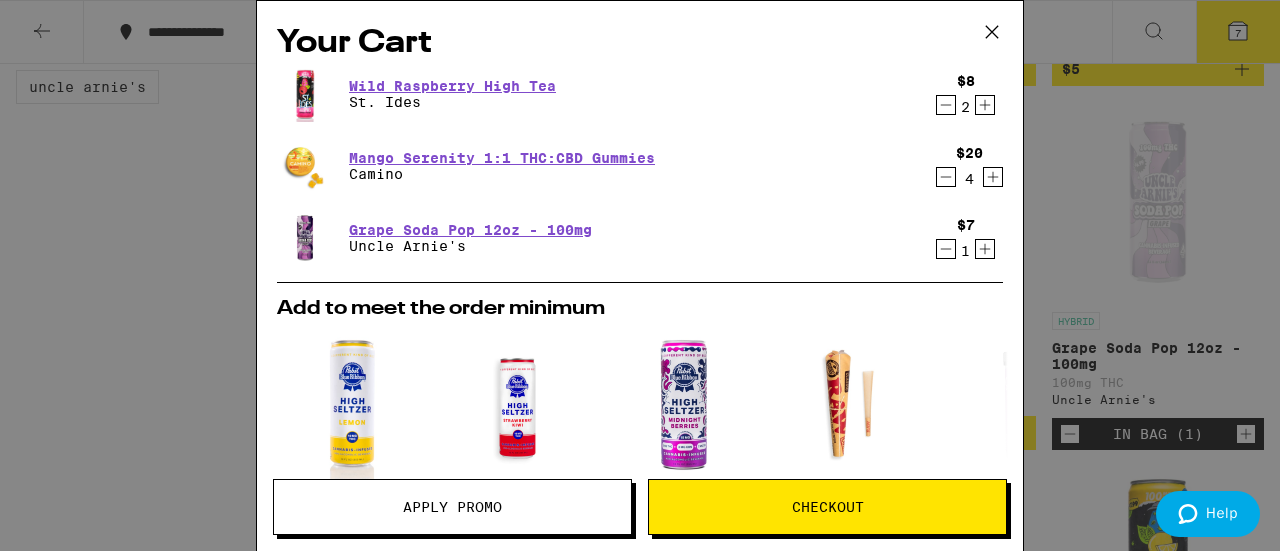 click 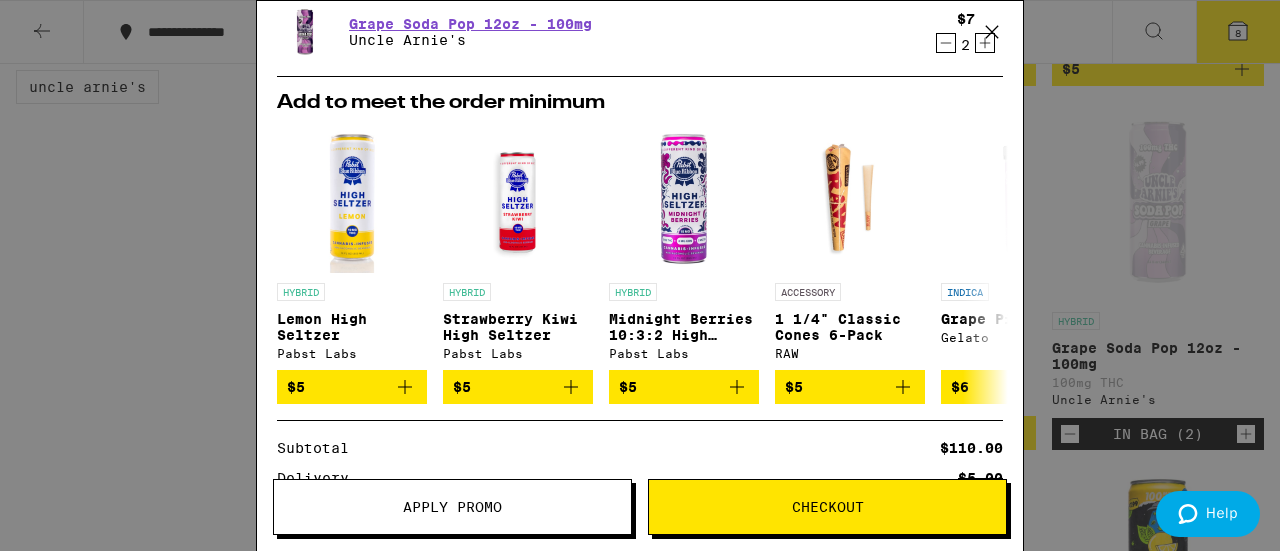 scroll, scrollTop: 423, scrollLeft: 0, axis: vertical 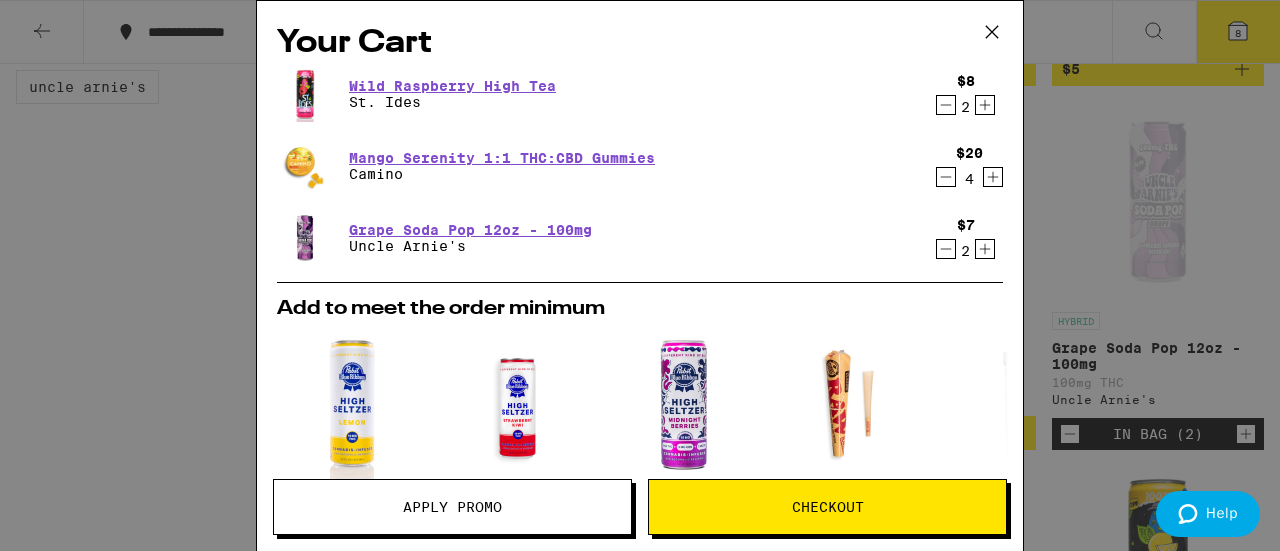 click 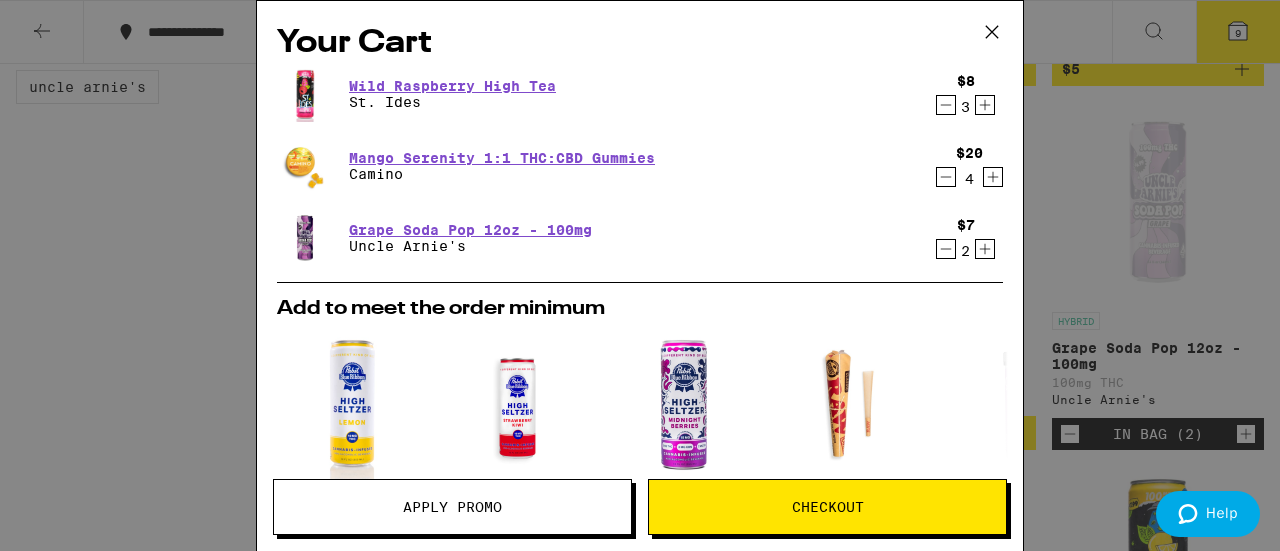 click 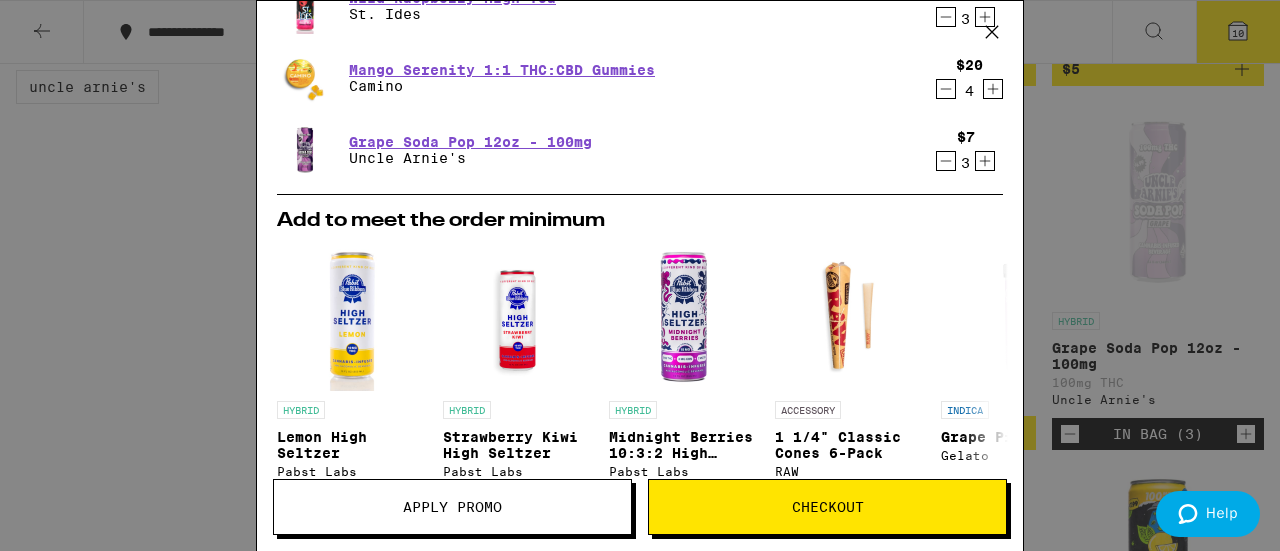 scroll, scrollTop: 0, scrollLeft: 0, axis: both 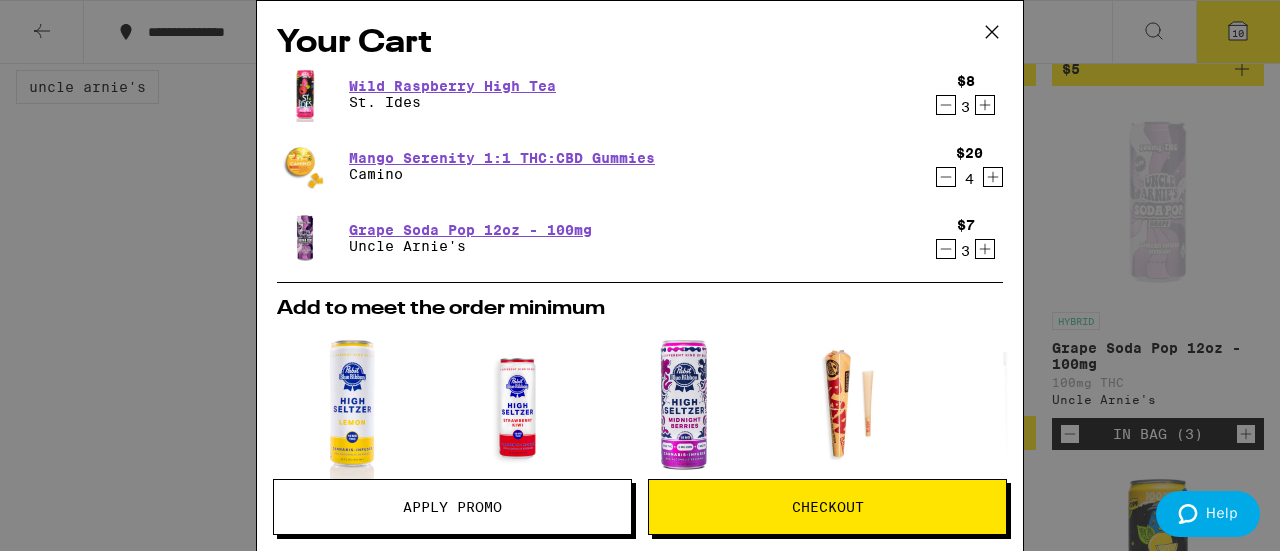 click 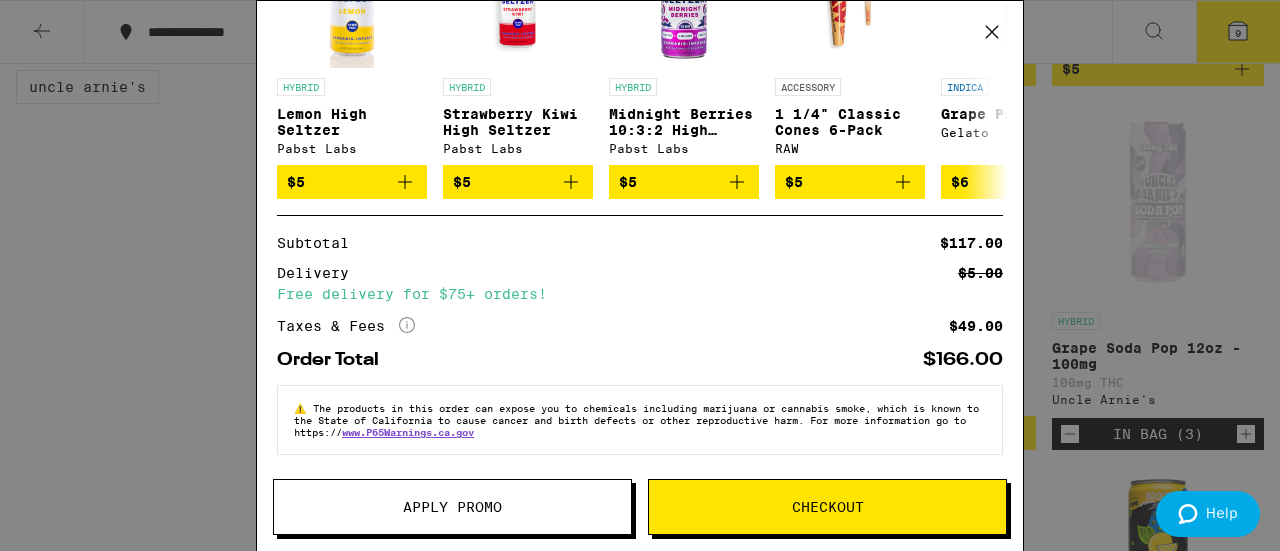 scroll, scrollTop: 0, scrollLeft: 0, axis: both 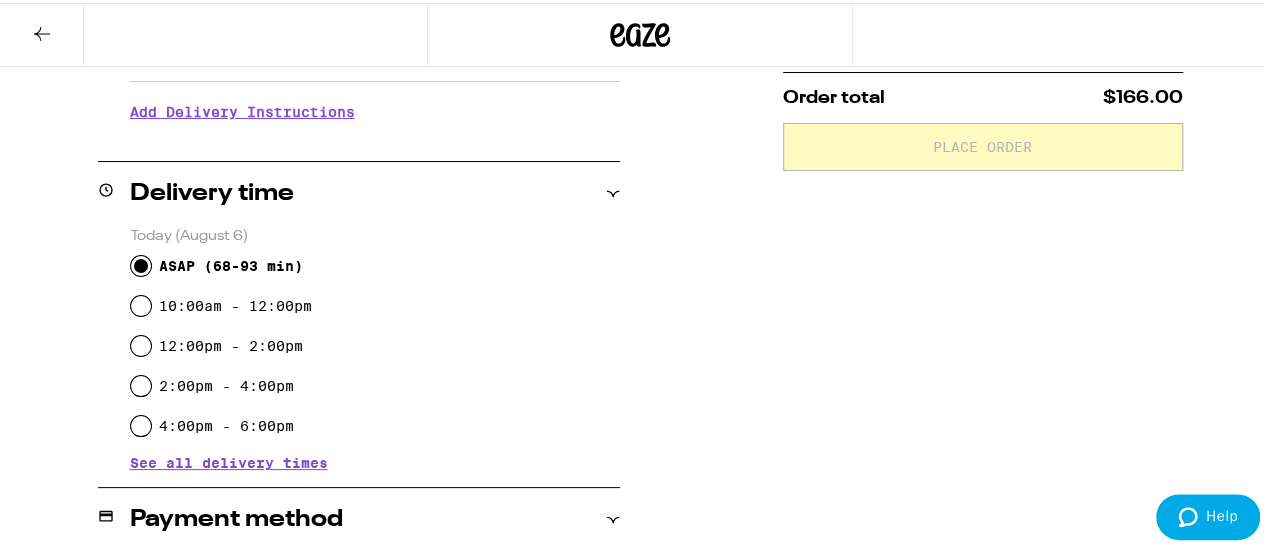 click on "Add Delivery Instructions" at bounding box center [375, 109] 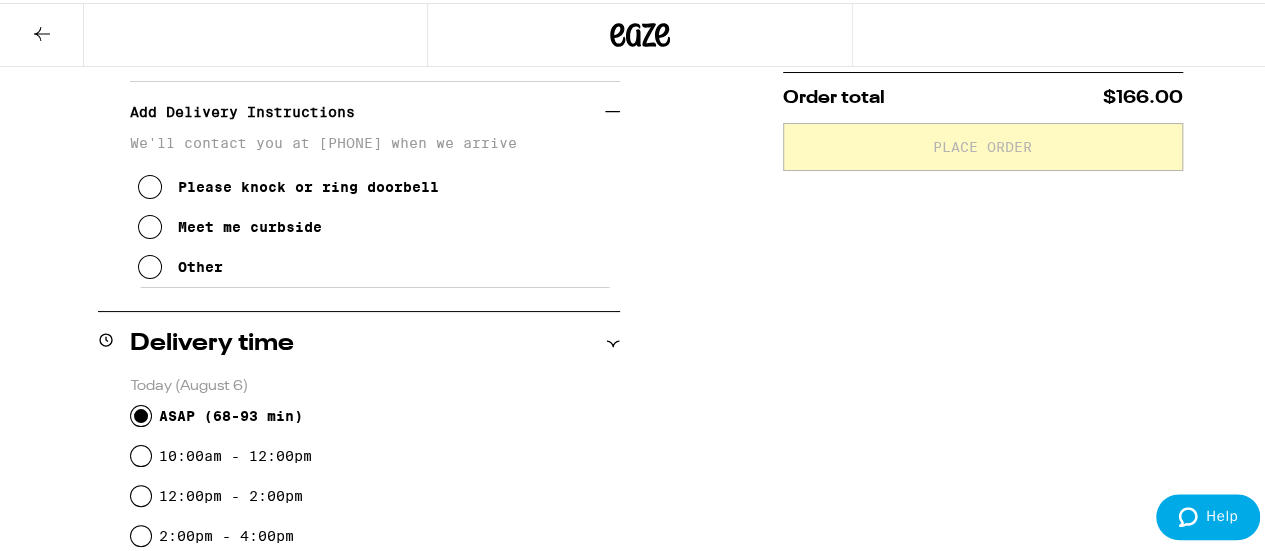 click on "Please knock or ring doorbell" at bounding box center (288, 184) 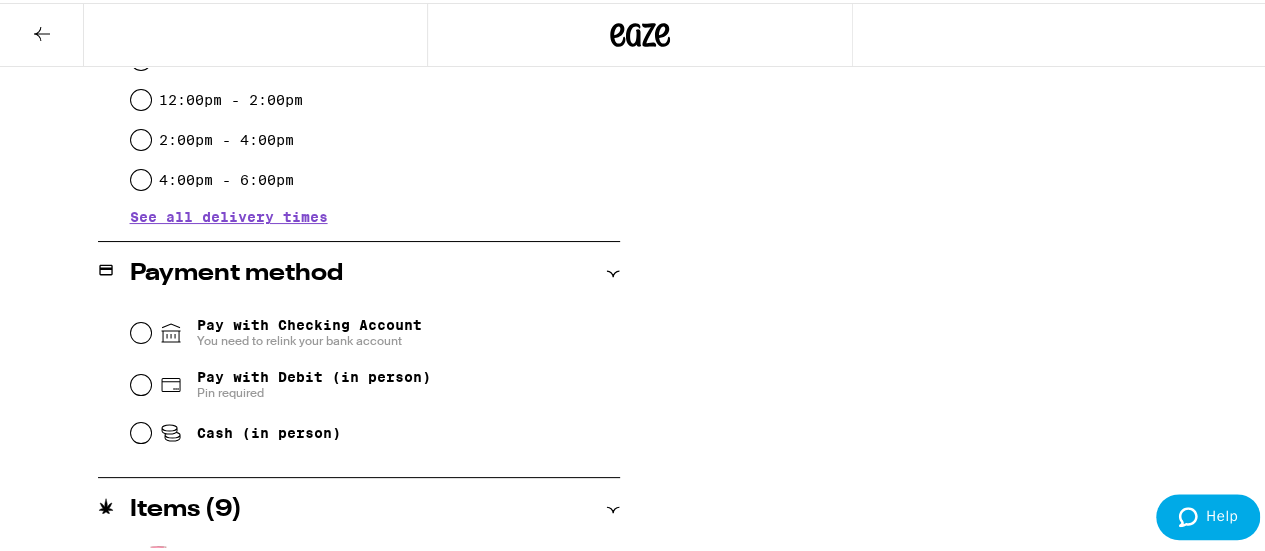 scroll, scrollTop: 900, scrollLeft: 0, axis: vertical 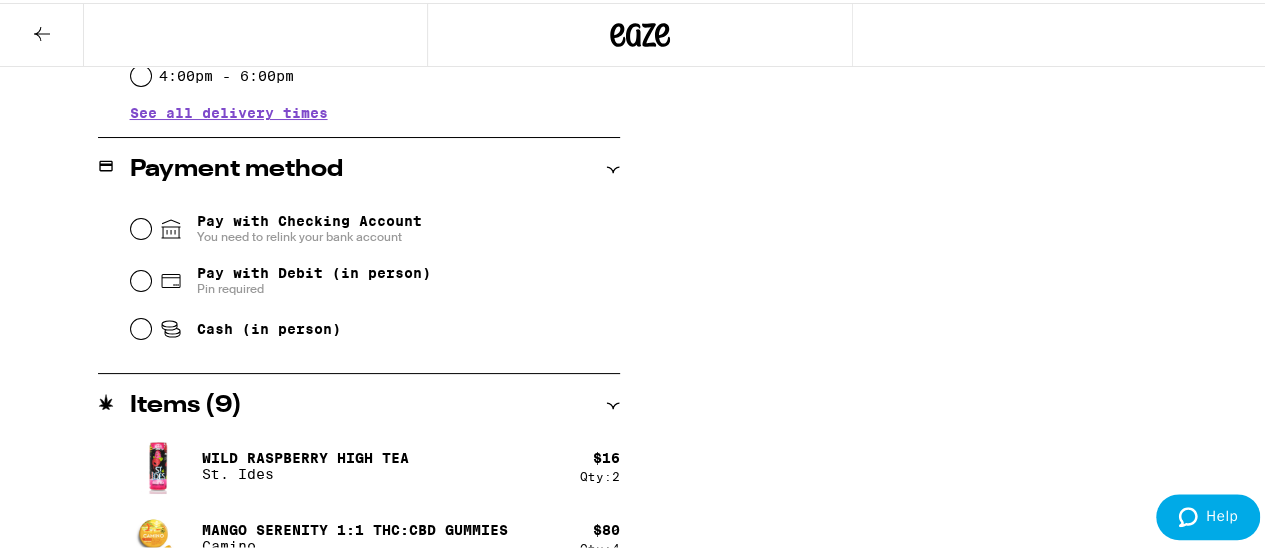click on "Pay with Debit (in person) Pin required" at bounding box center (375, 278) 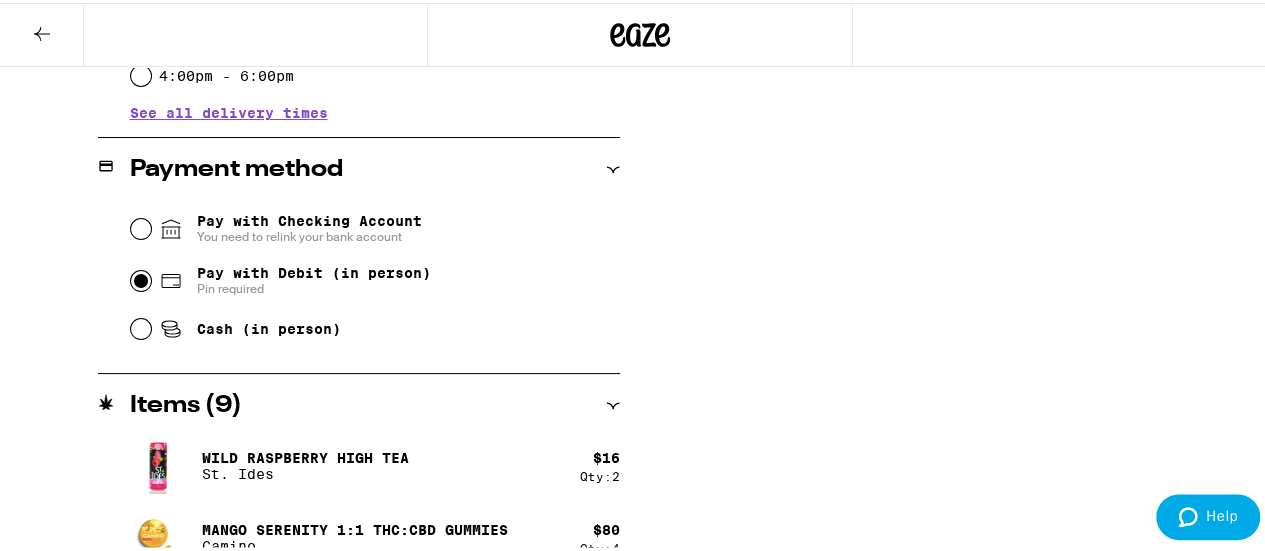 click on "Pay with Debit (in person) Pin required" at bounding box center (141, 278) 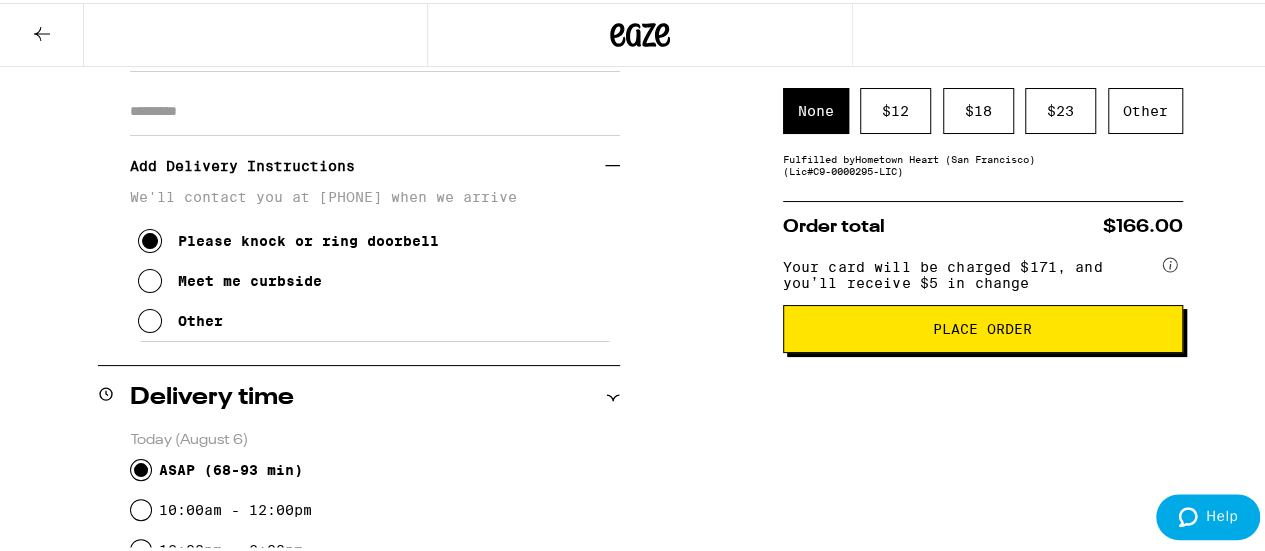 scroll, scrollTop: 300, scrollLeft: 0, axis: vertical 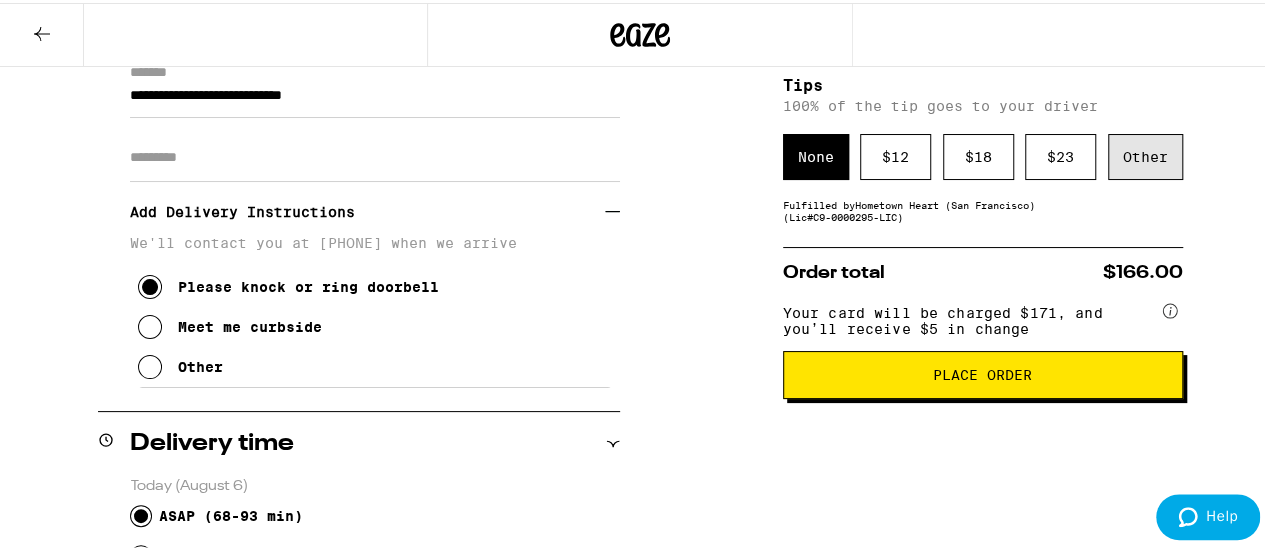 click on "Other" at bounding box center (1145, 154) 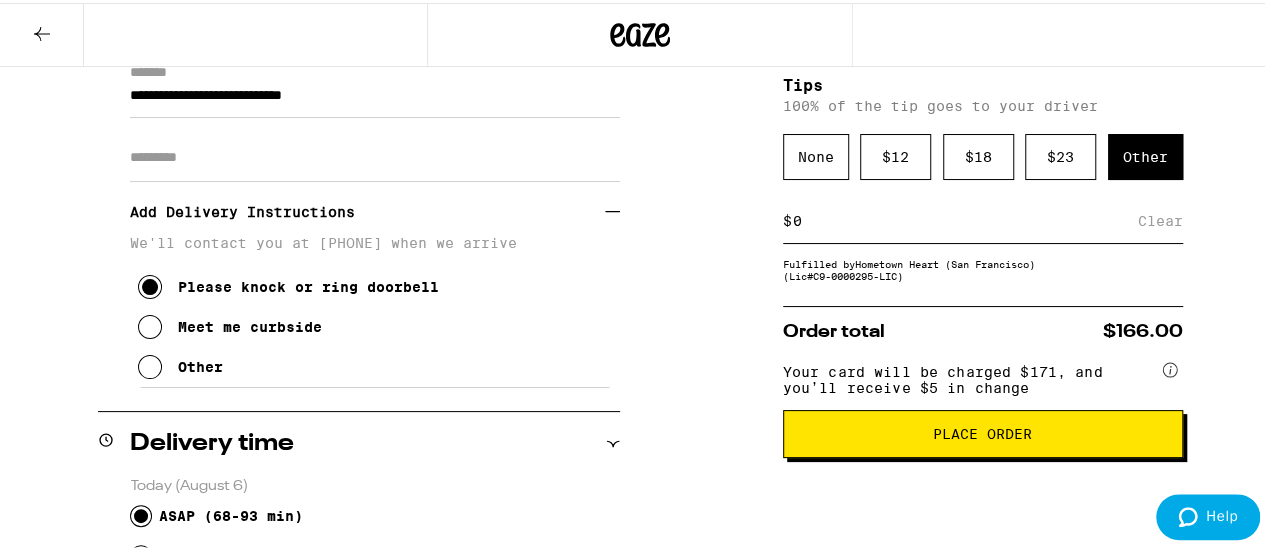 type on "4" 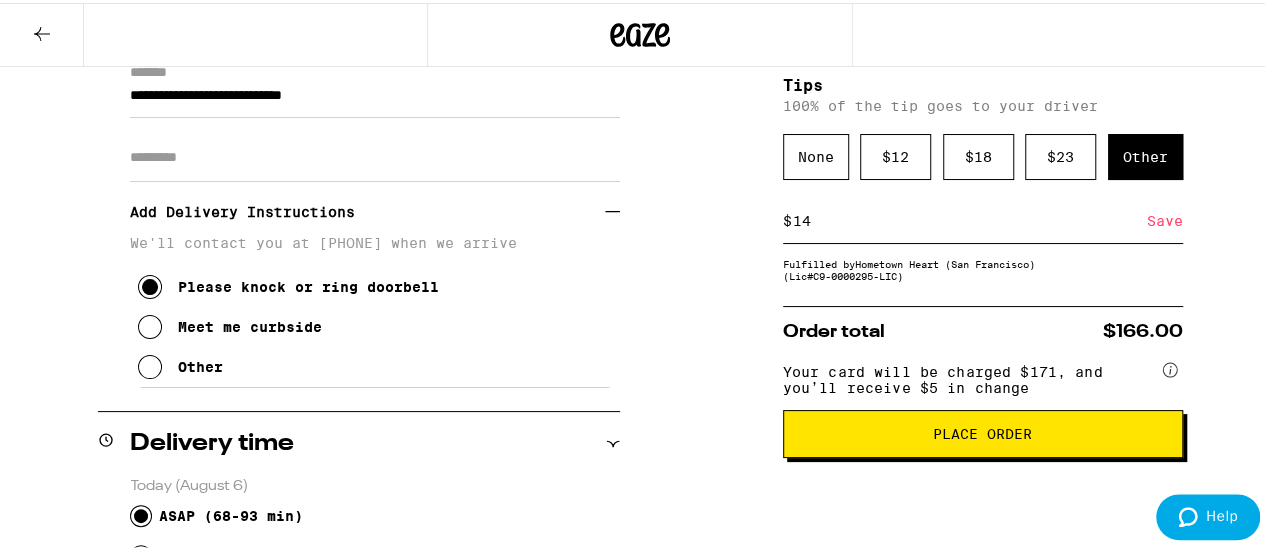type on "14" 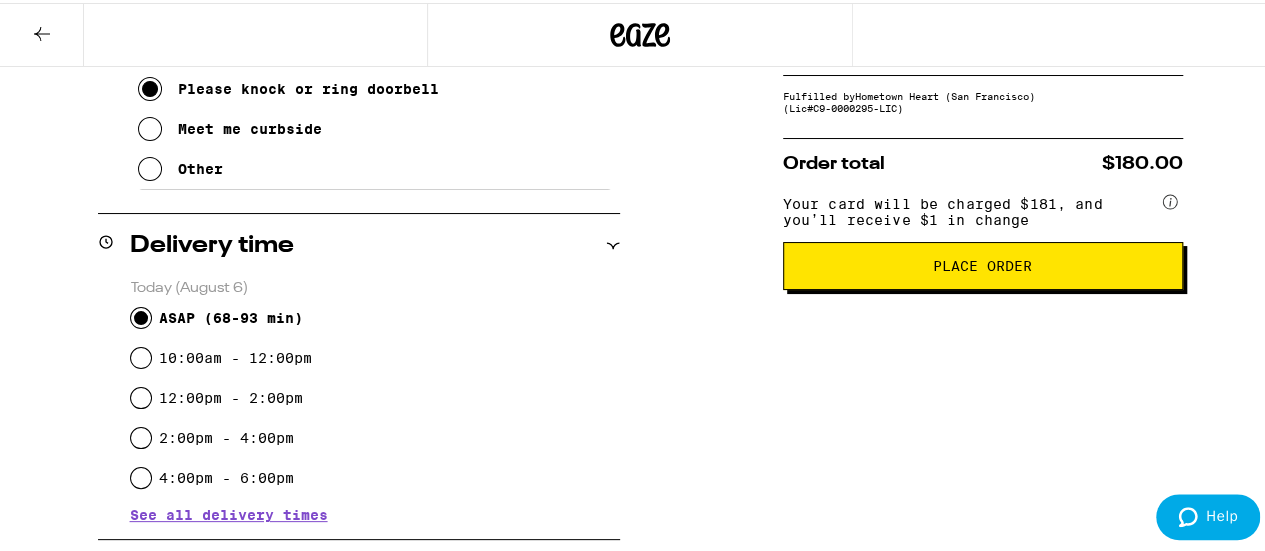scroll, scrollTop: 500, scrollLeft: 0, axis: vertical 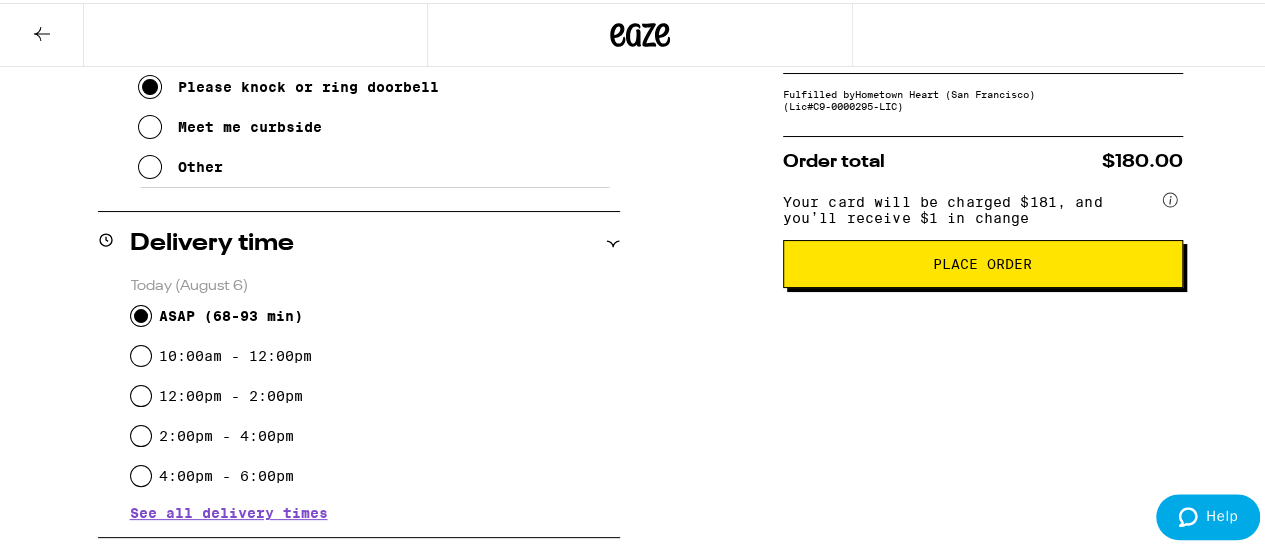 click on "Place Order" at bounding box center (982, 261) 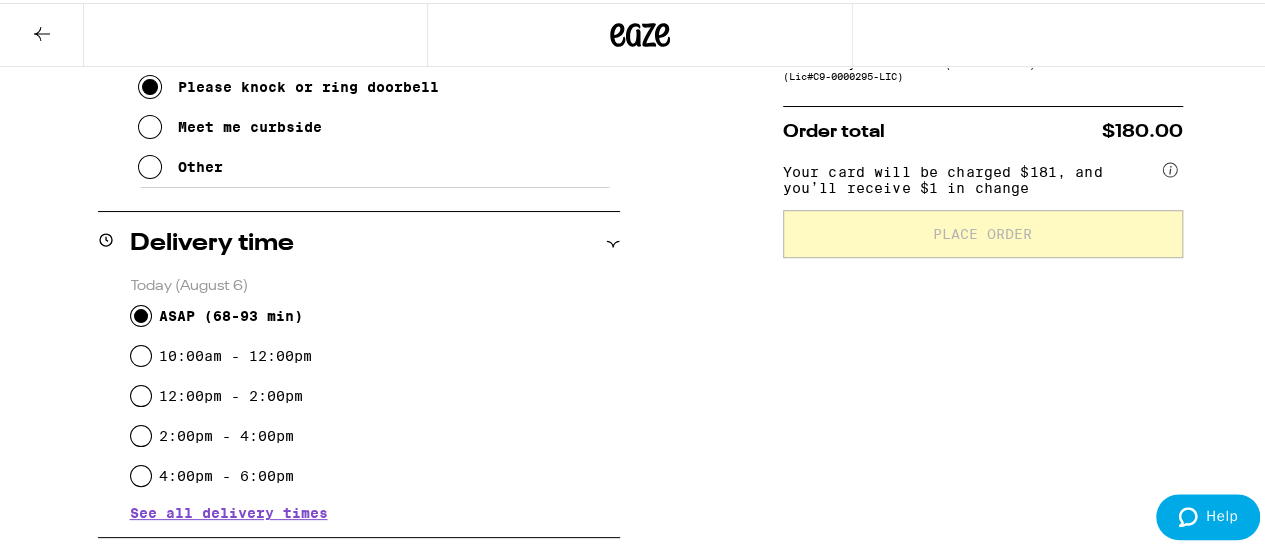 scroll, scrollTop: 0, scrollLeft: 0, axis: both 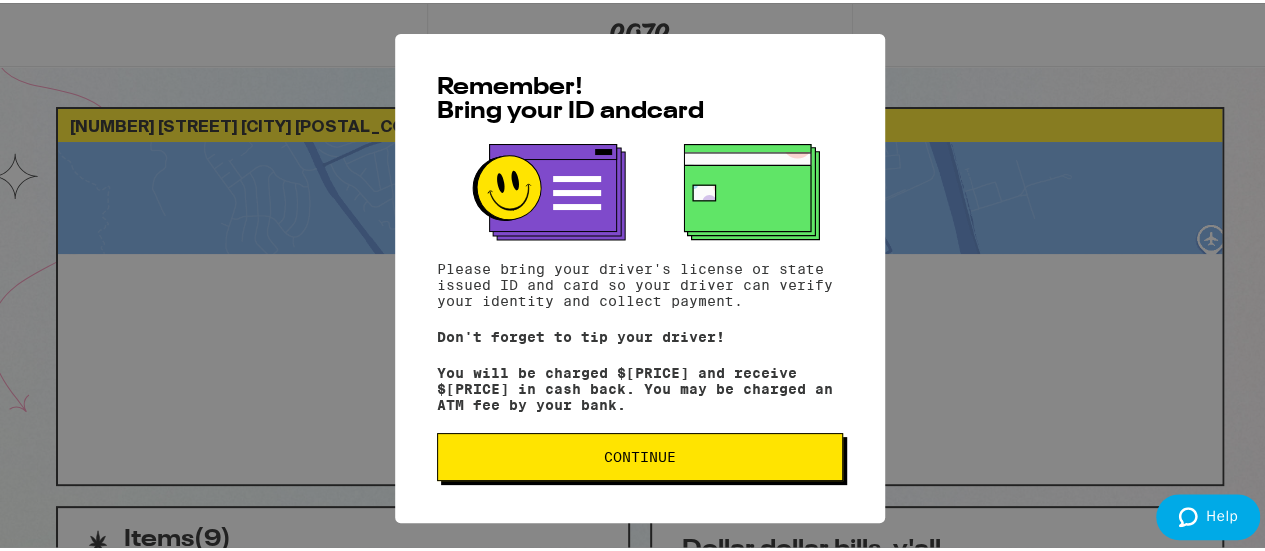 click on "Continue" at bounding box center (640, 454) 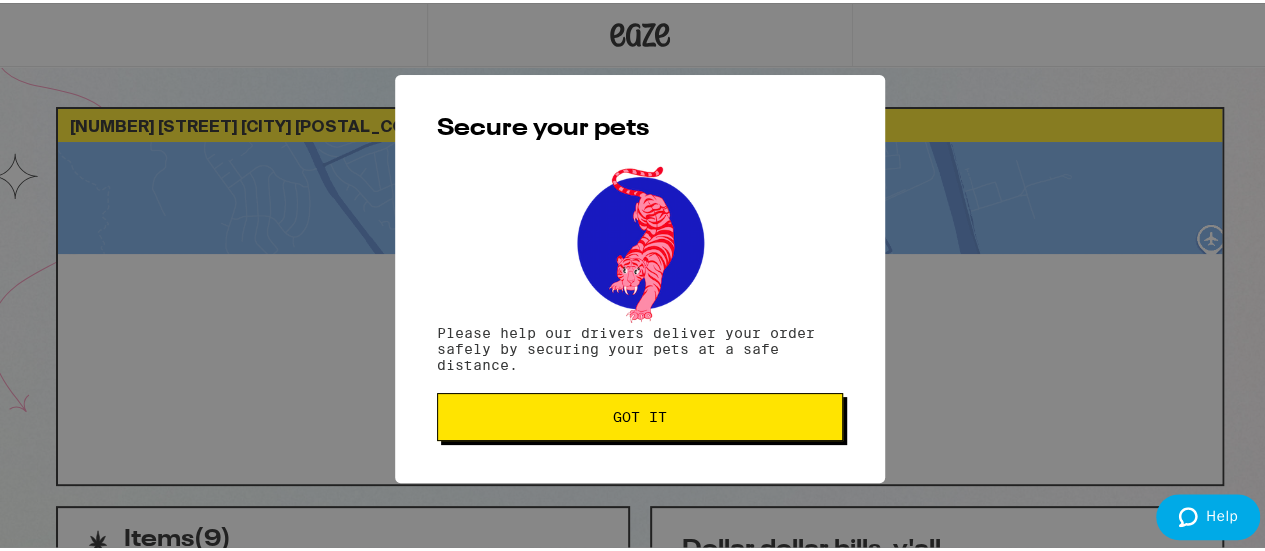 click on "Got it" at bounding box center [640, 414] 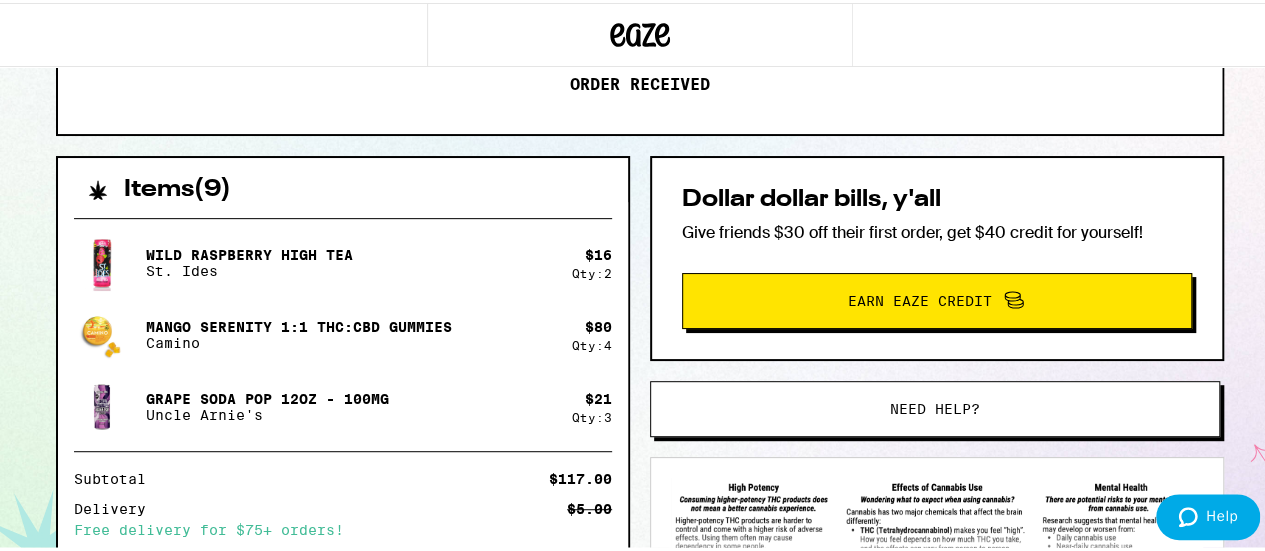 scroll, scrollTop: 0, scrollLeft: 0, axis: both 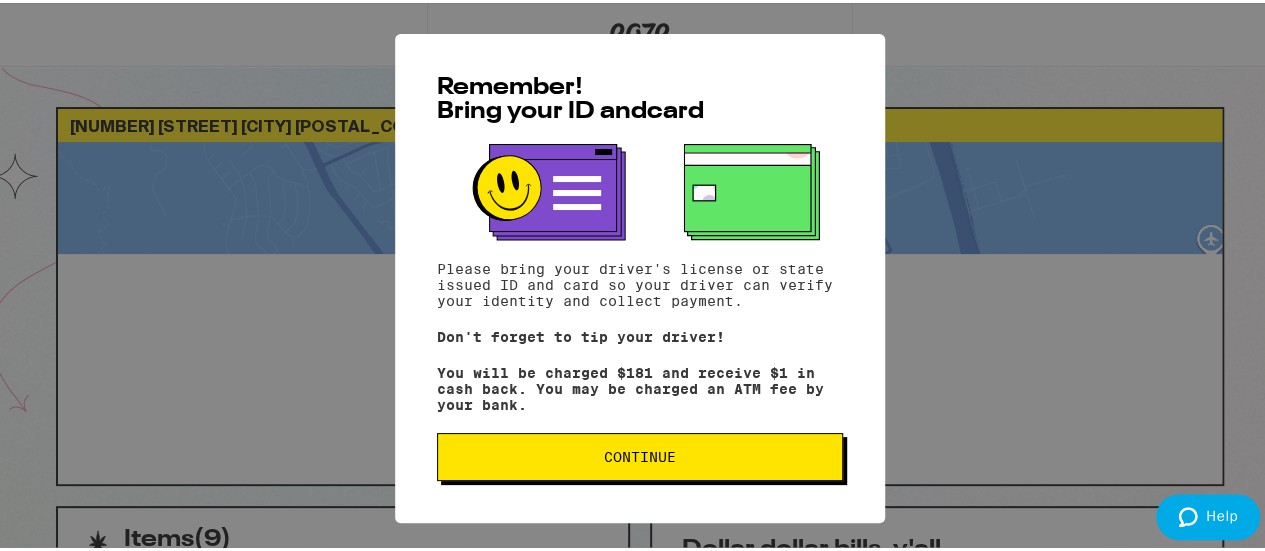 click on "Continue" at bounding box center [640, 454] 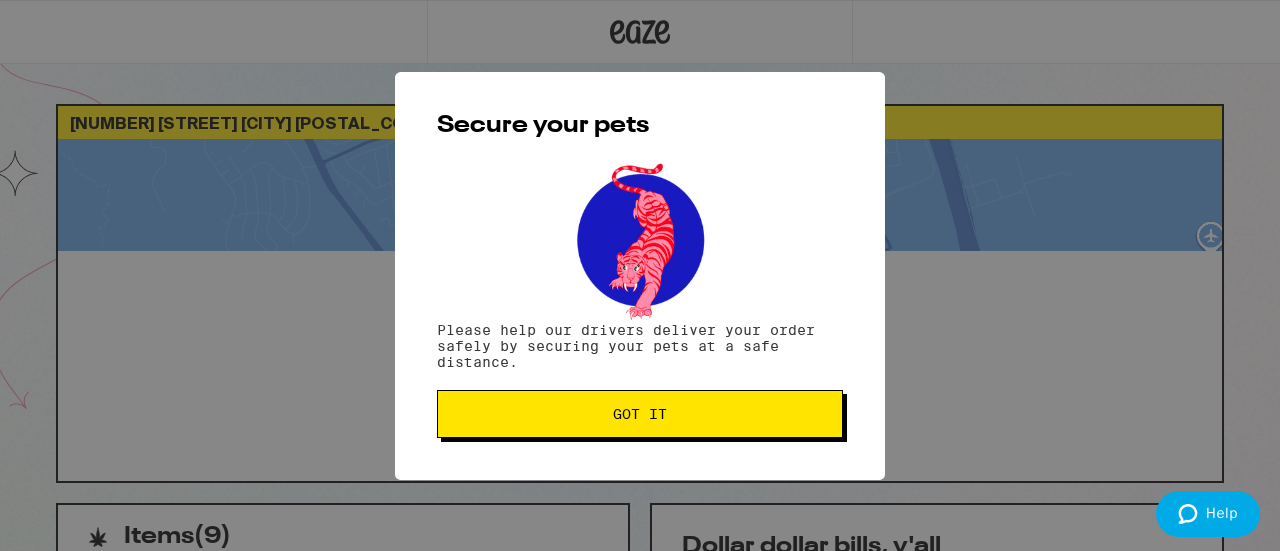 click on "Got it" at bounding box center (640, 414) 